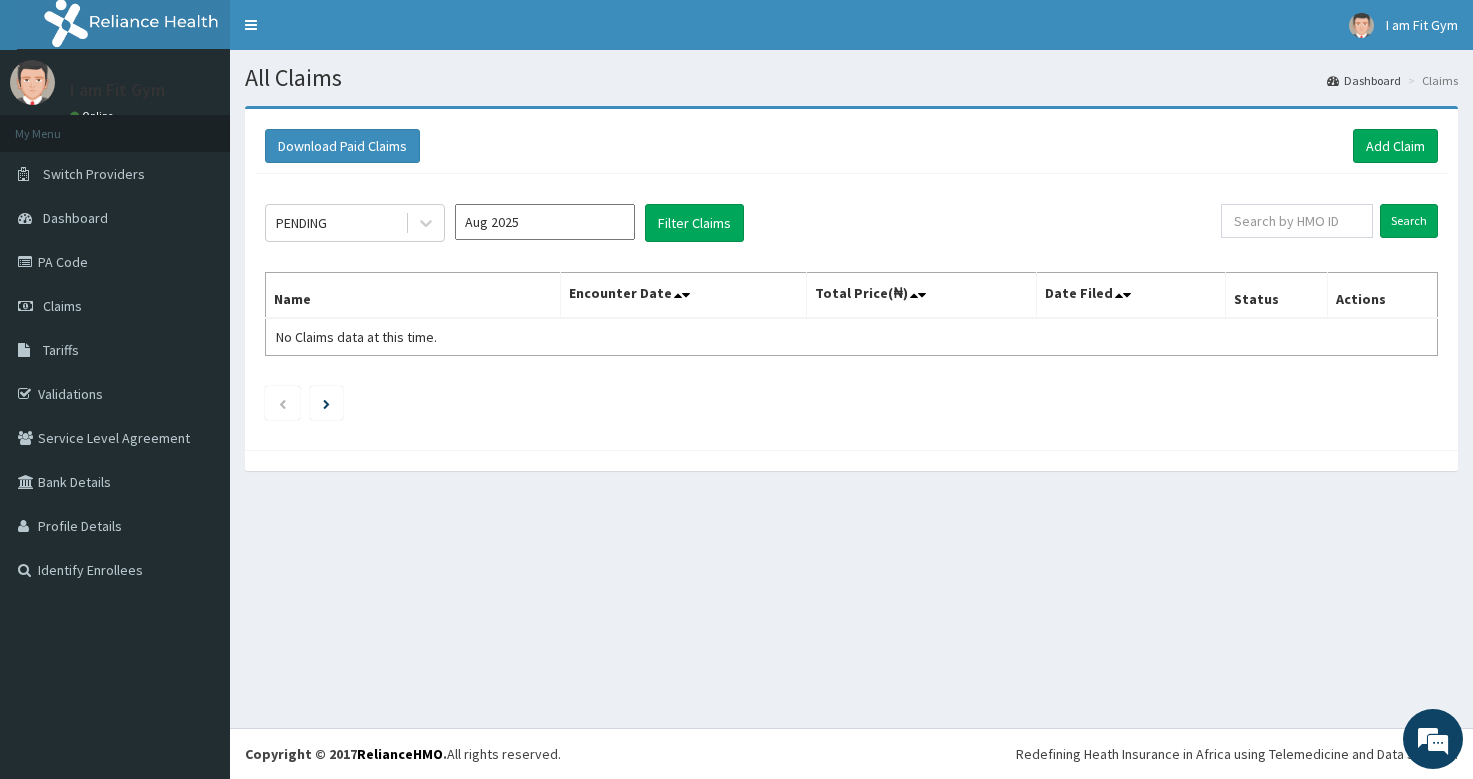 scroll, scrollTop: 0, scrollLeft: 0, axis: both 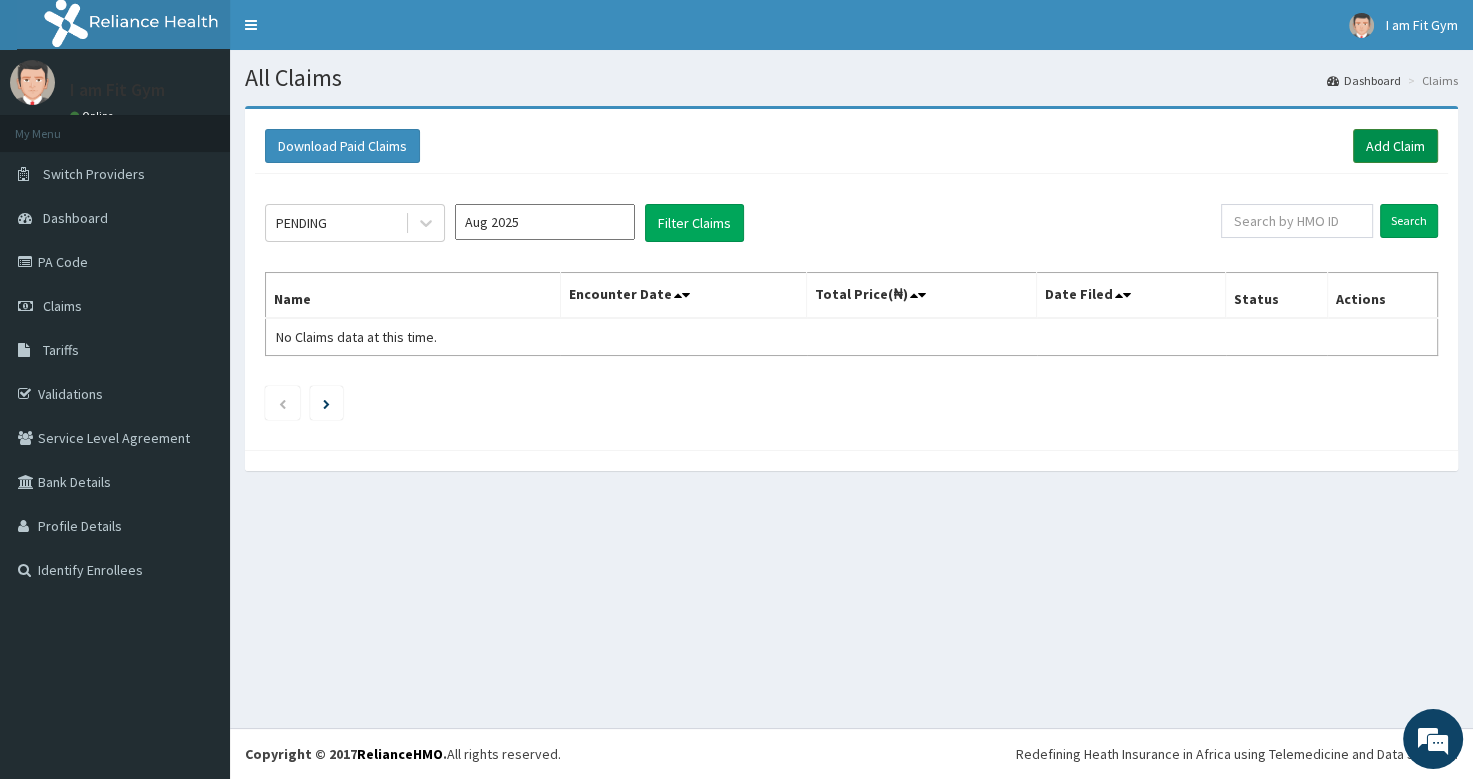click on "Add Claim" at bounding box center (1395, 146) 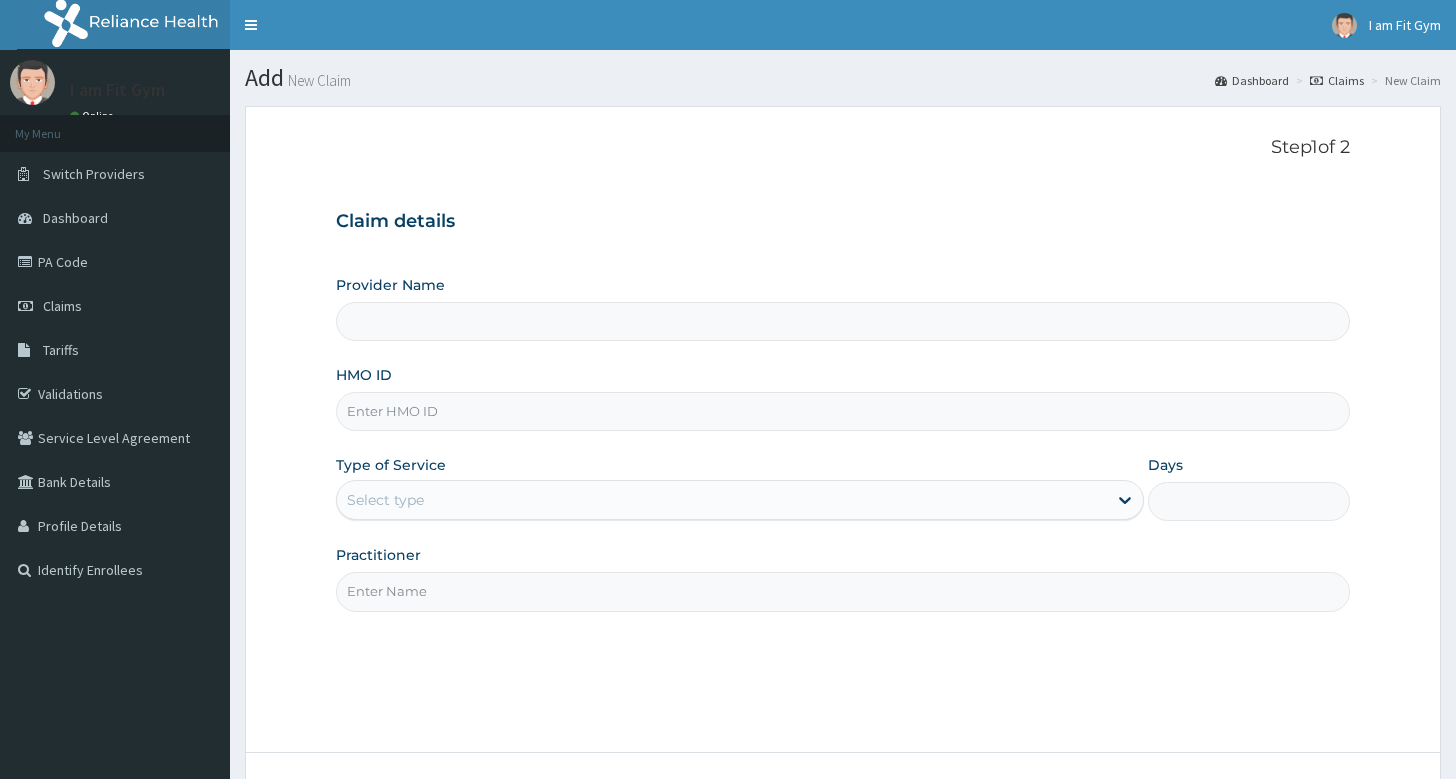 click on "Practitioner" at bounding box center (843, 591) 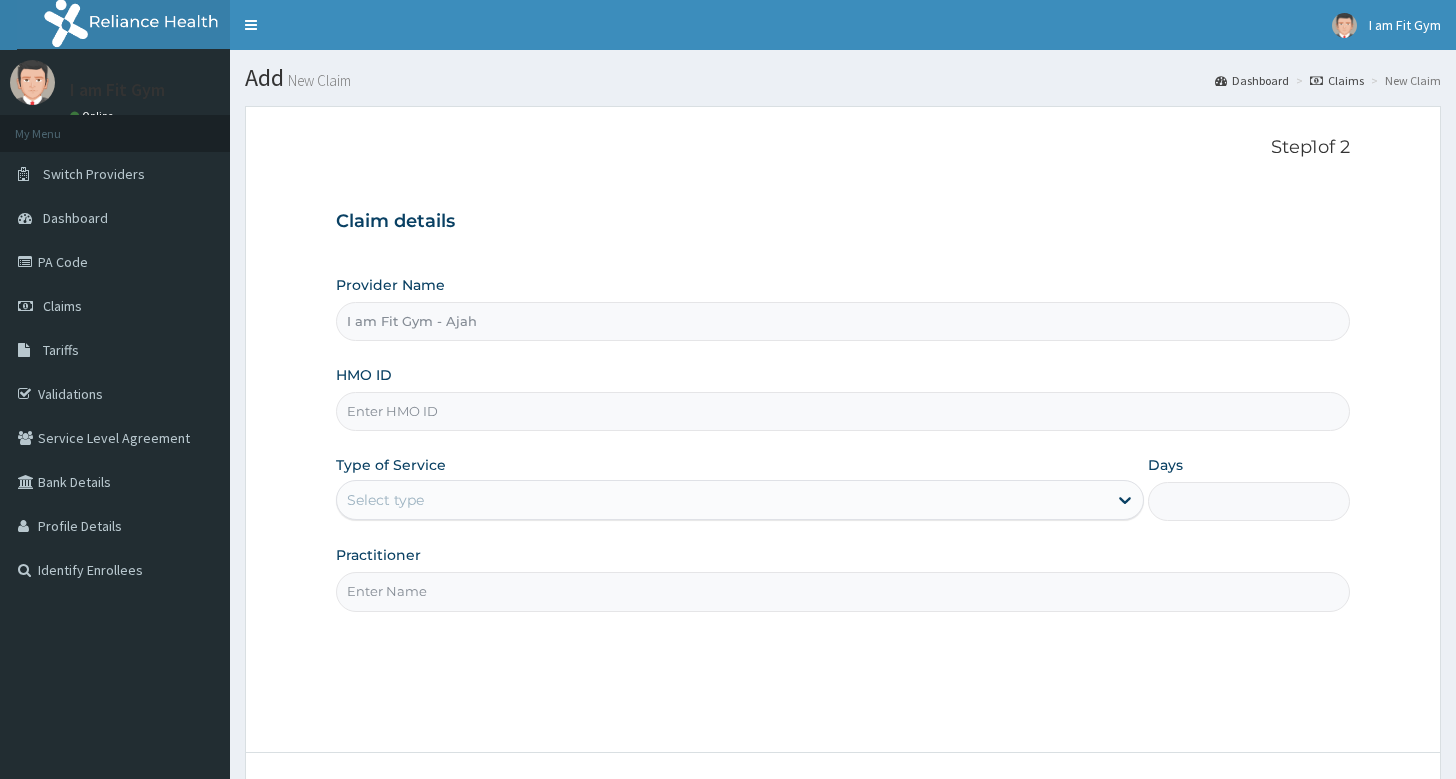 type on "1" 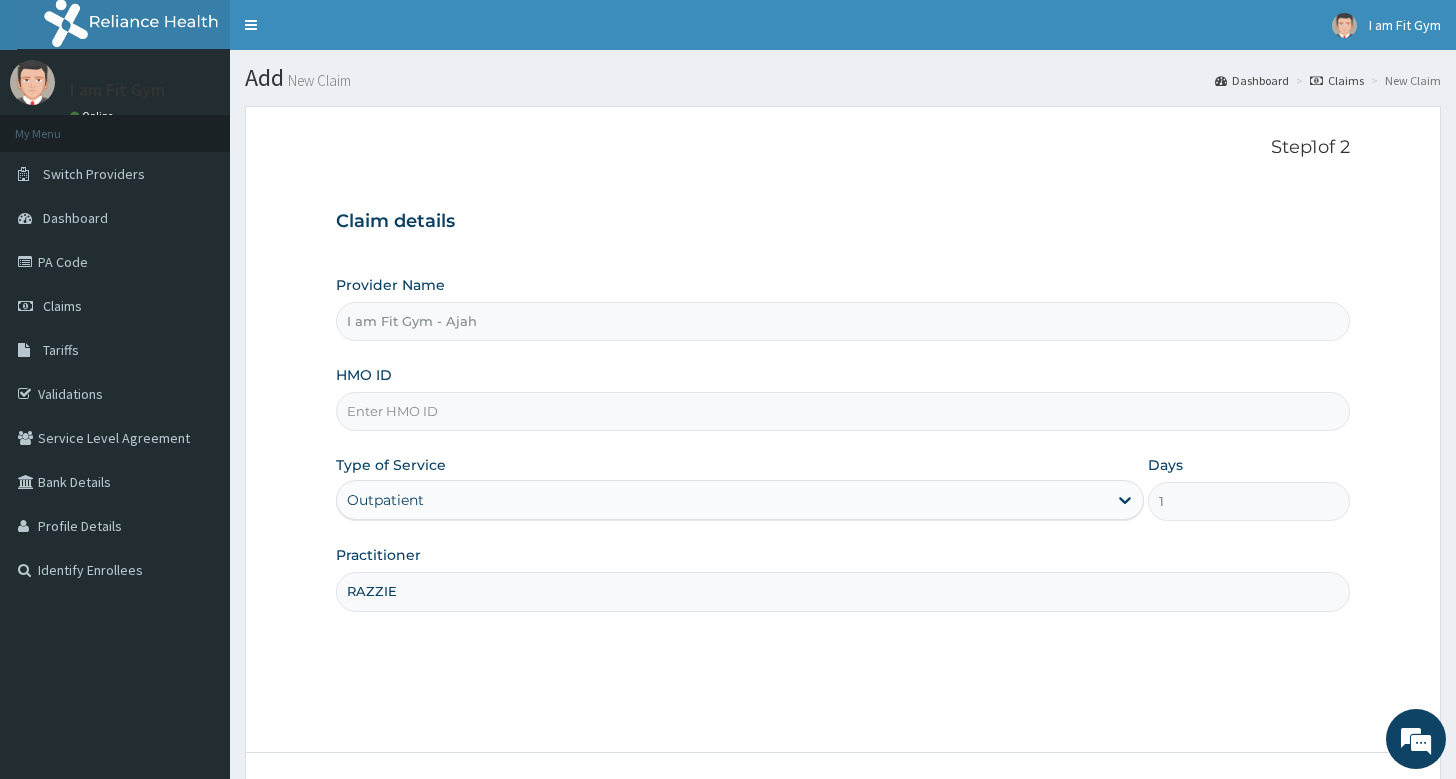 type on "RAZZIE" 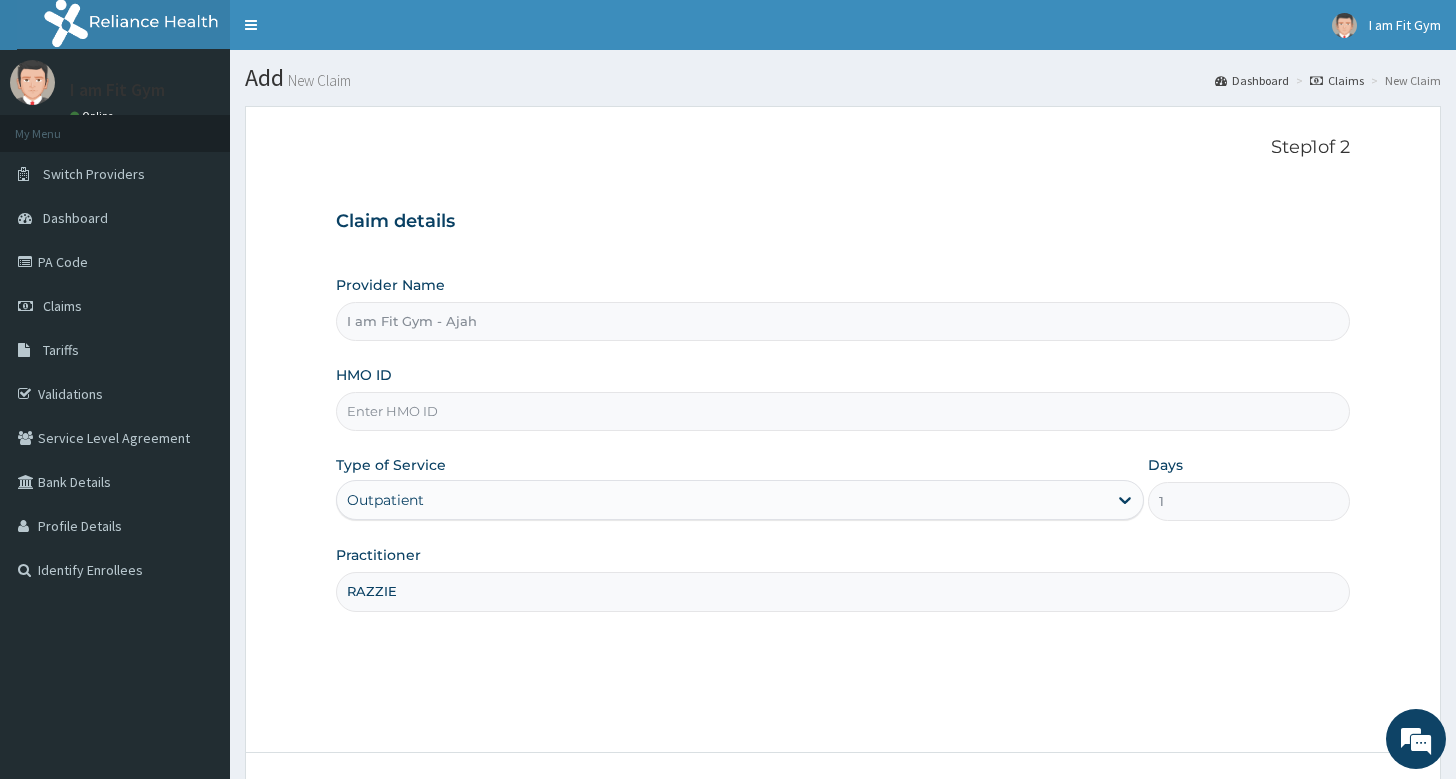 scroll, scrollTop: 0, scrollLeft: 0, axis: both 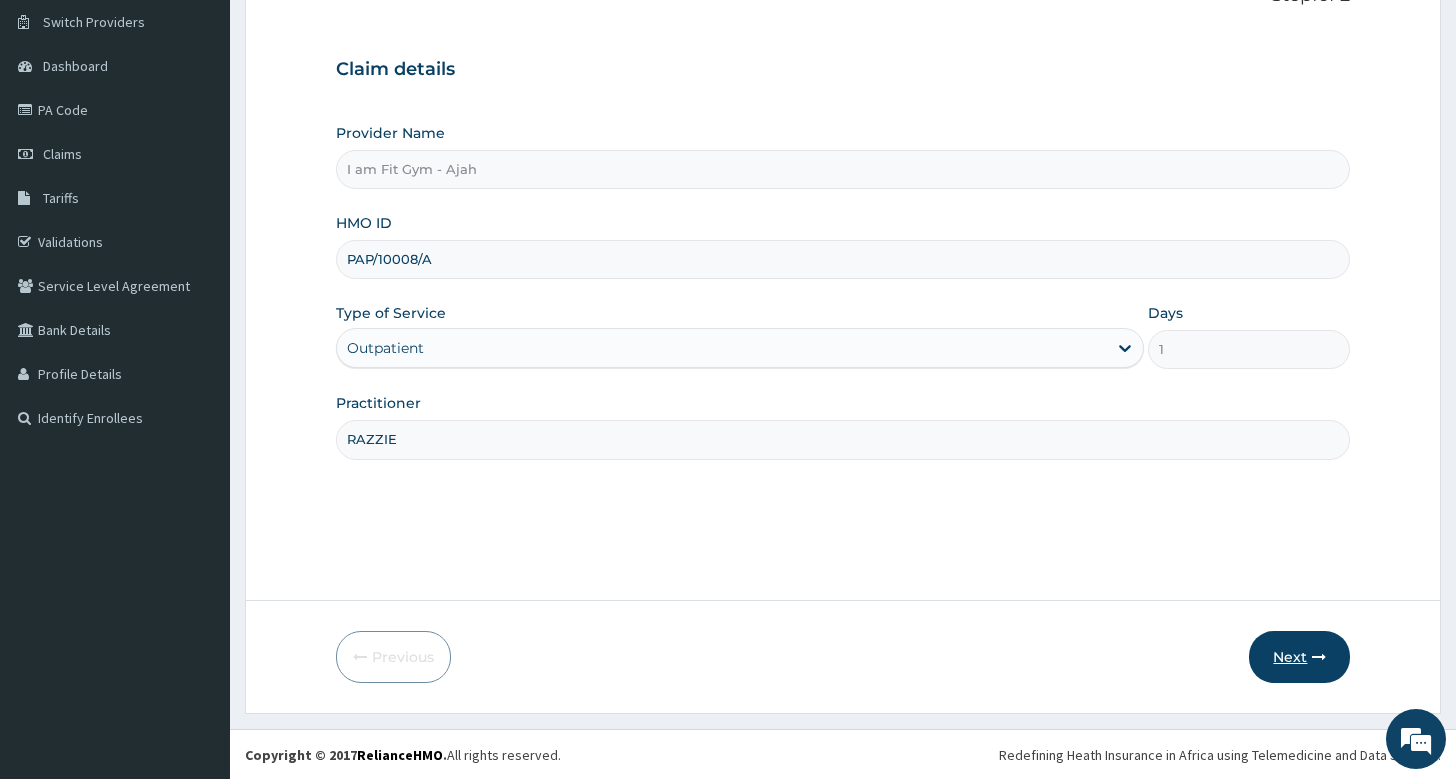 type on "PAP/10008/A" 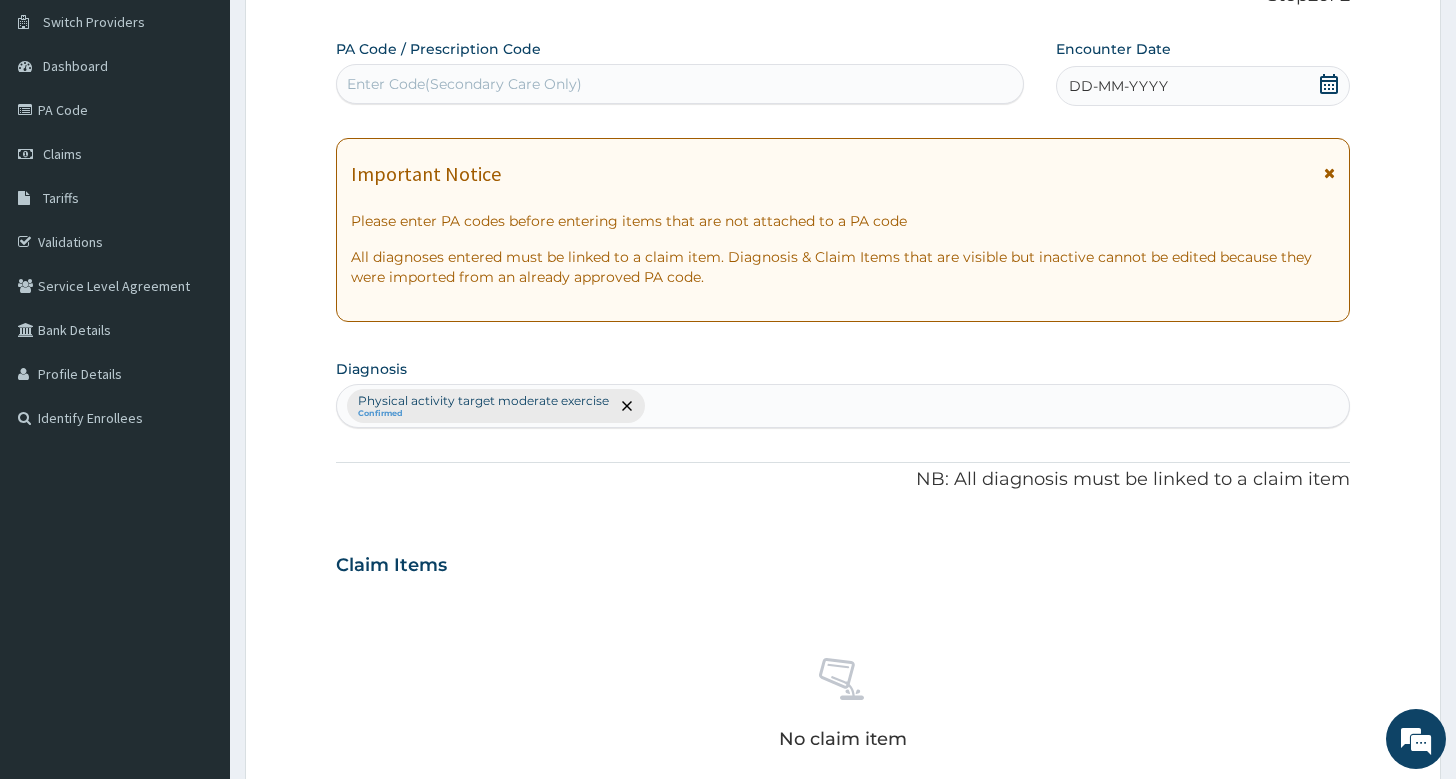 click 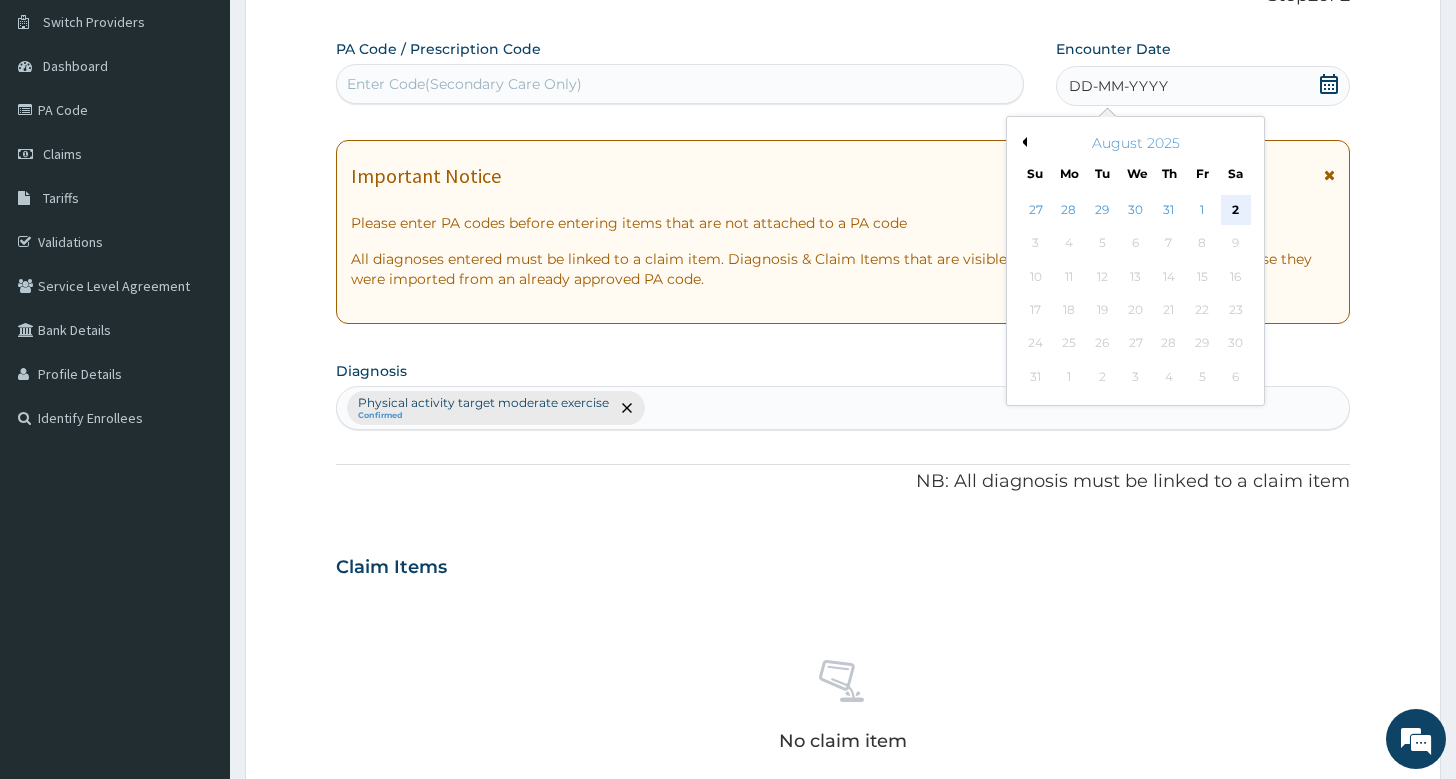 click on "2" at bounding box center (1235, 210) 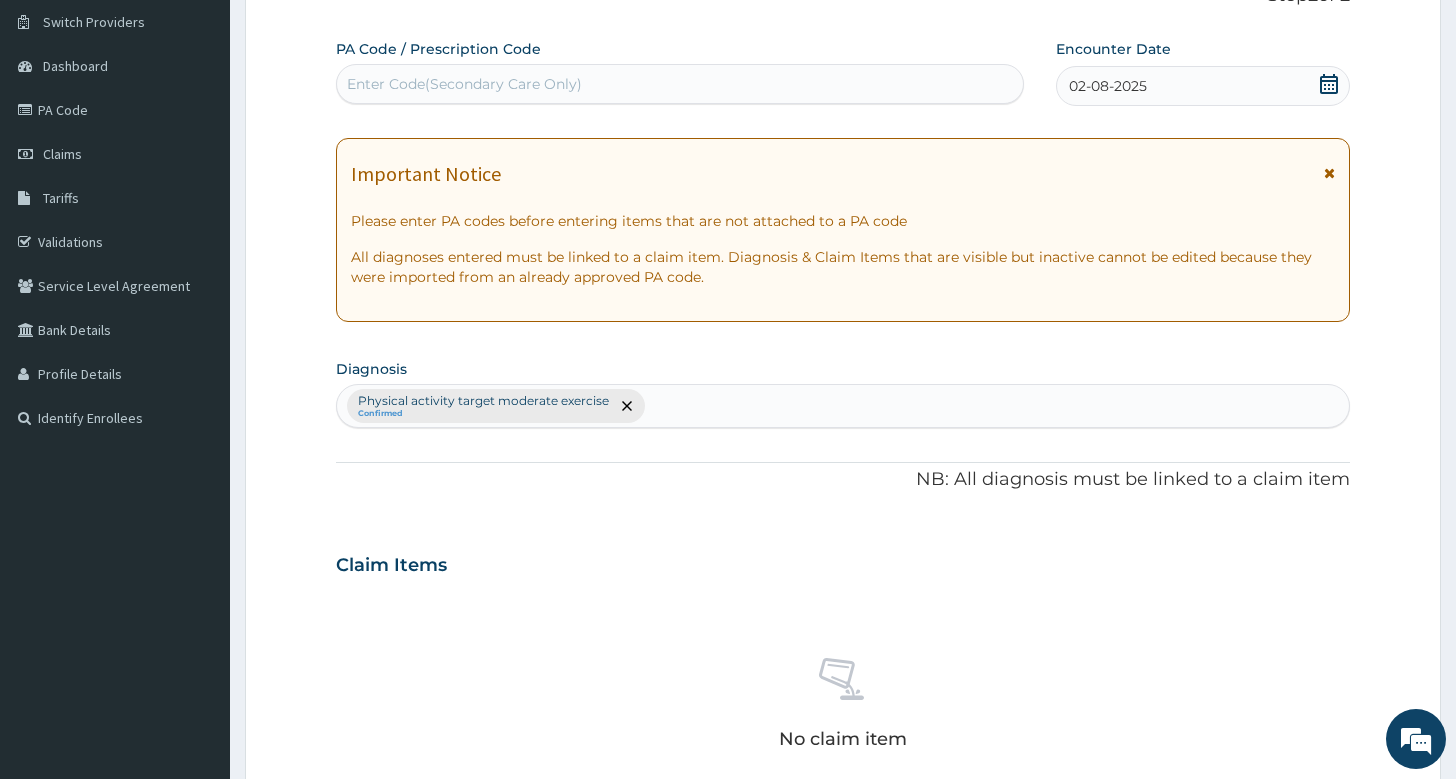 click on "Enter Code(Secondary Care Only)" at bounding box center (680, 84) 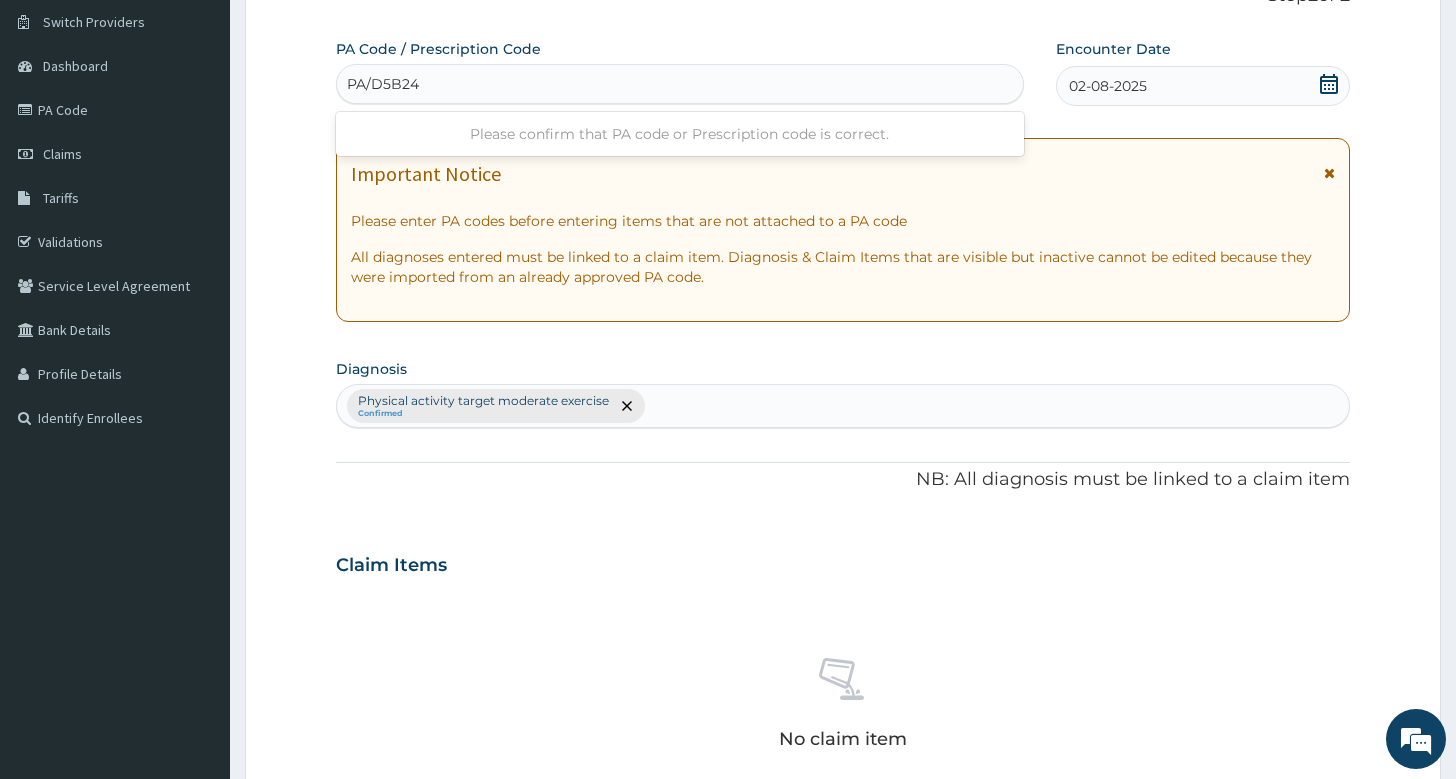 type on "PA/D5B243" 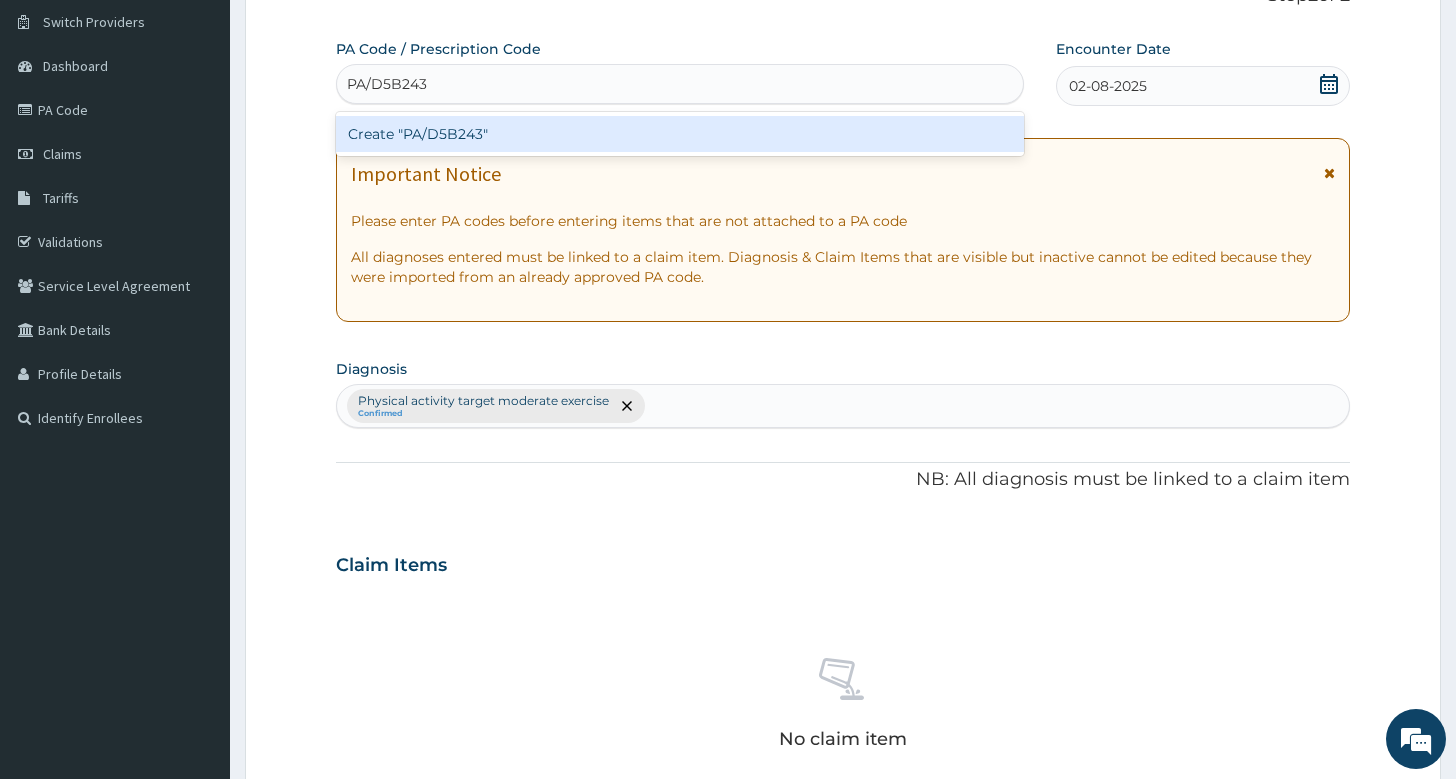 click on "Create "PA/D5B243"" at bounding box center [680, 134] 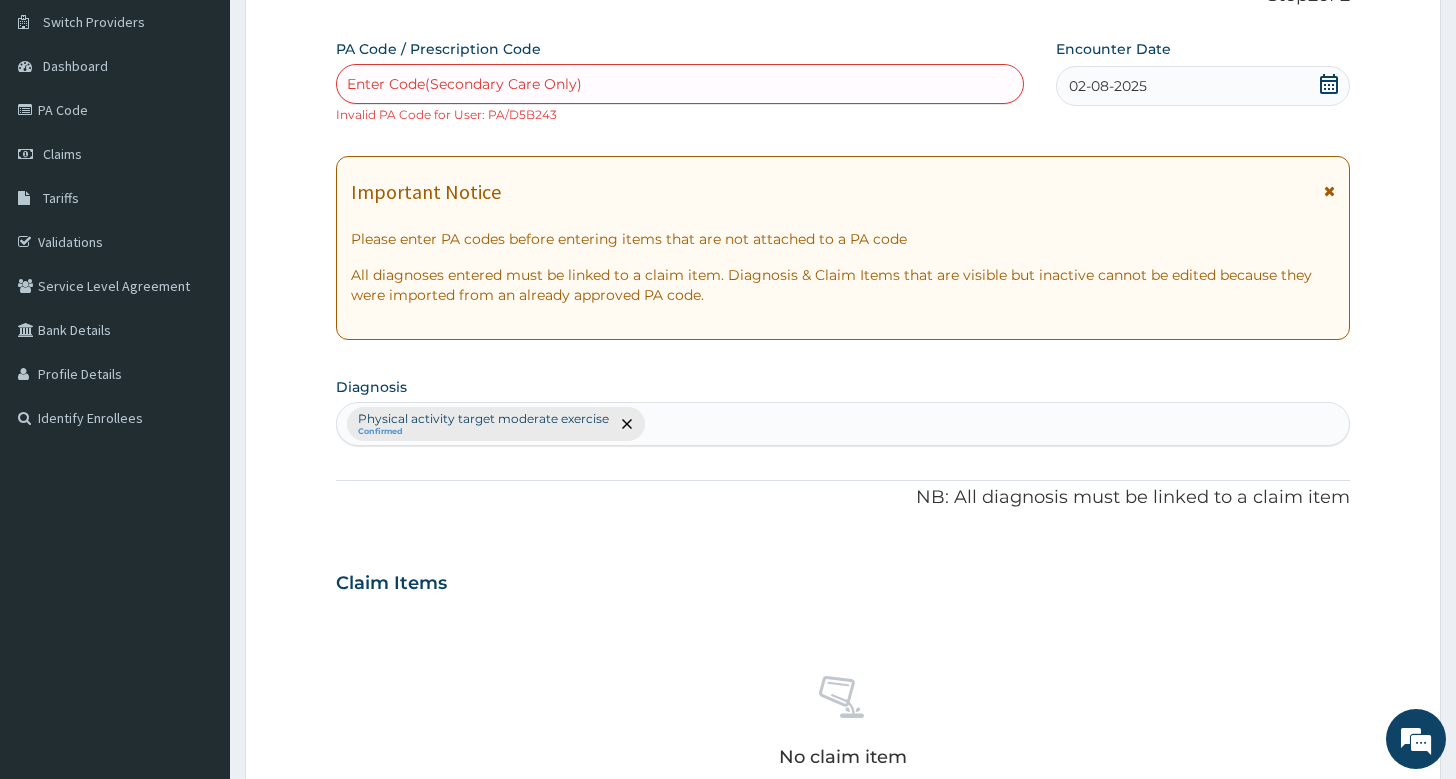 click on "Enter Code(Secondary Care Only)" at bounding box center (680, 84) 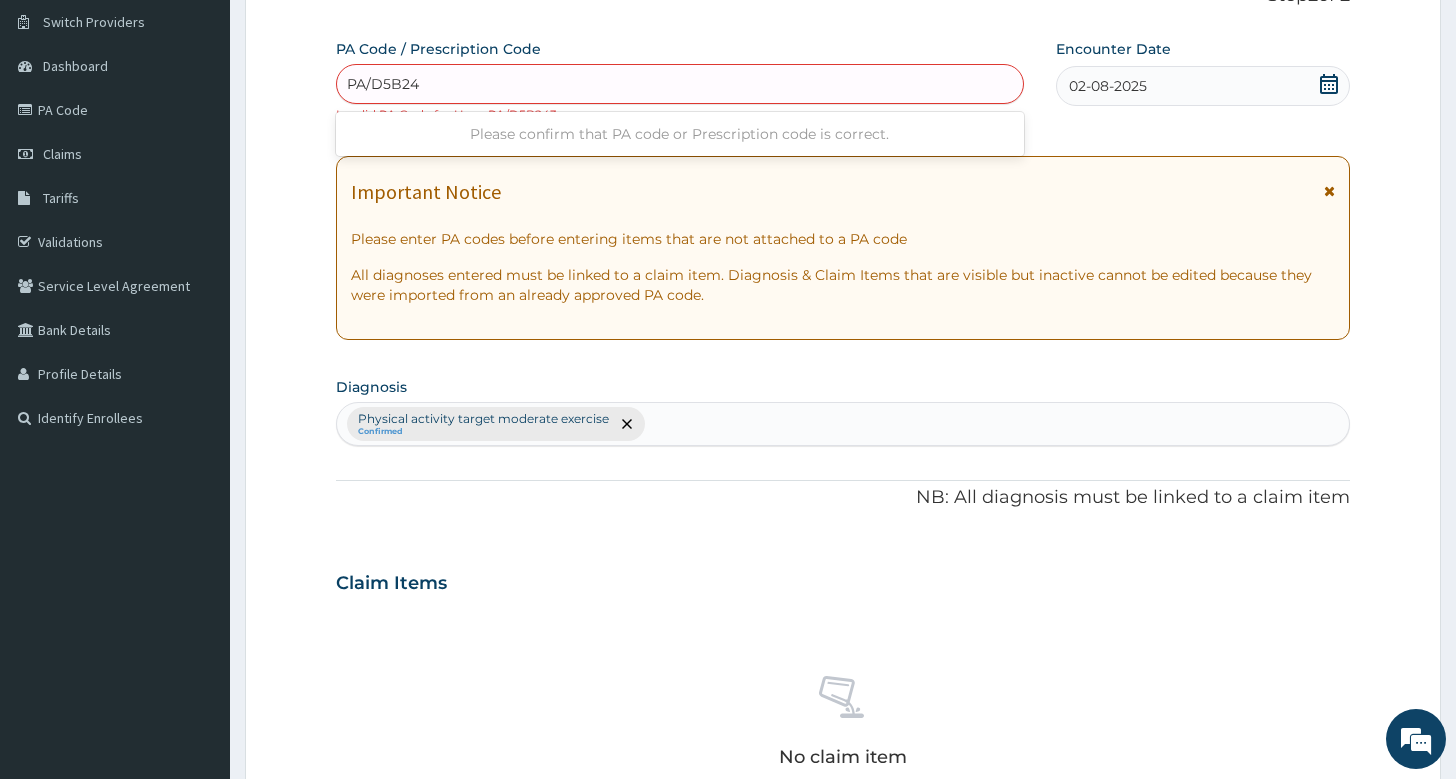 type on "PA/D5B243" 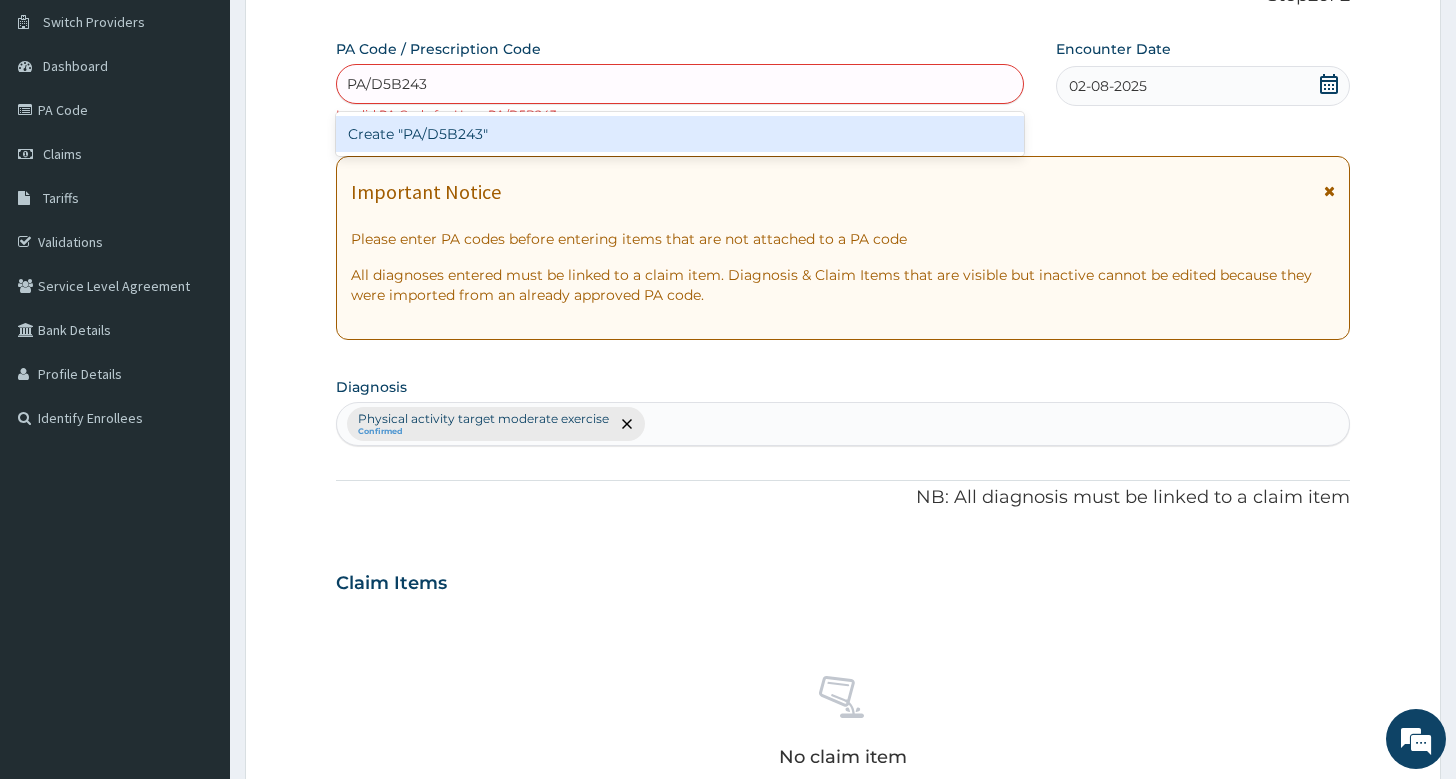 click on "Create "PA/D5B243"" at bounding box center [680, 134] 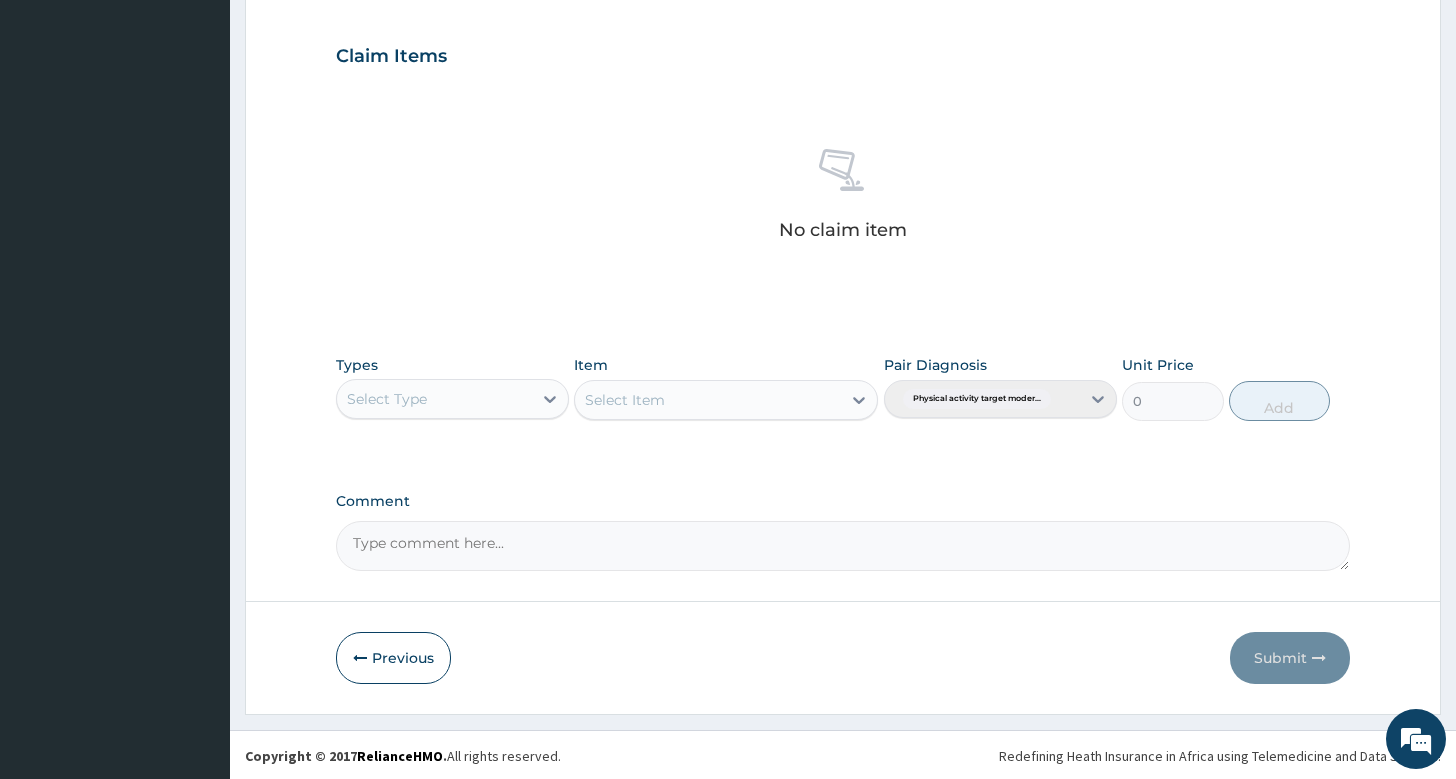 type on "PA/D5B243" 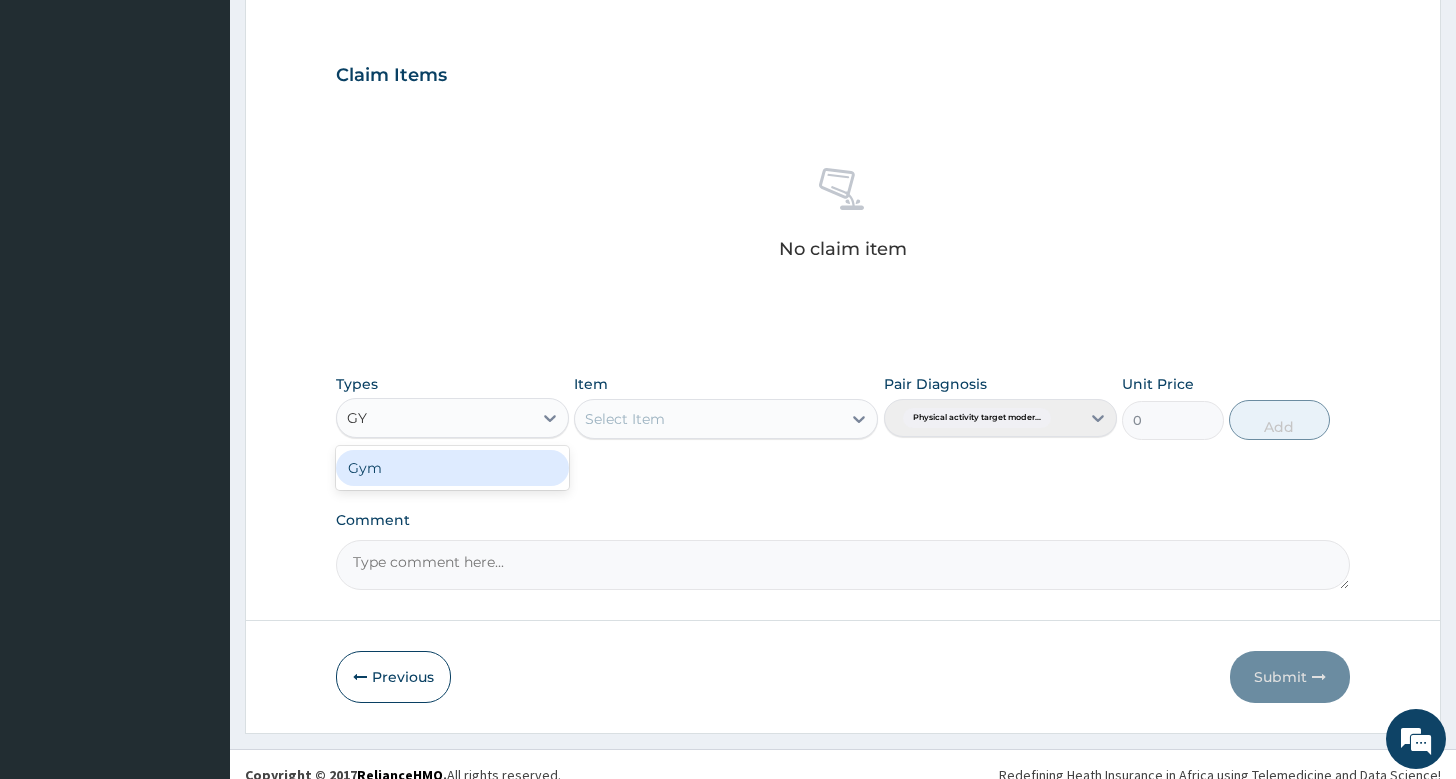 type on "GYM" 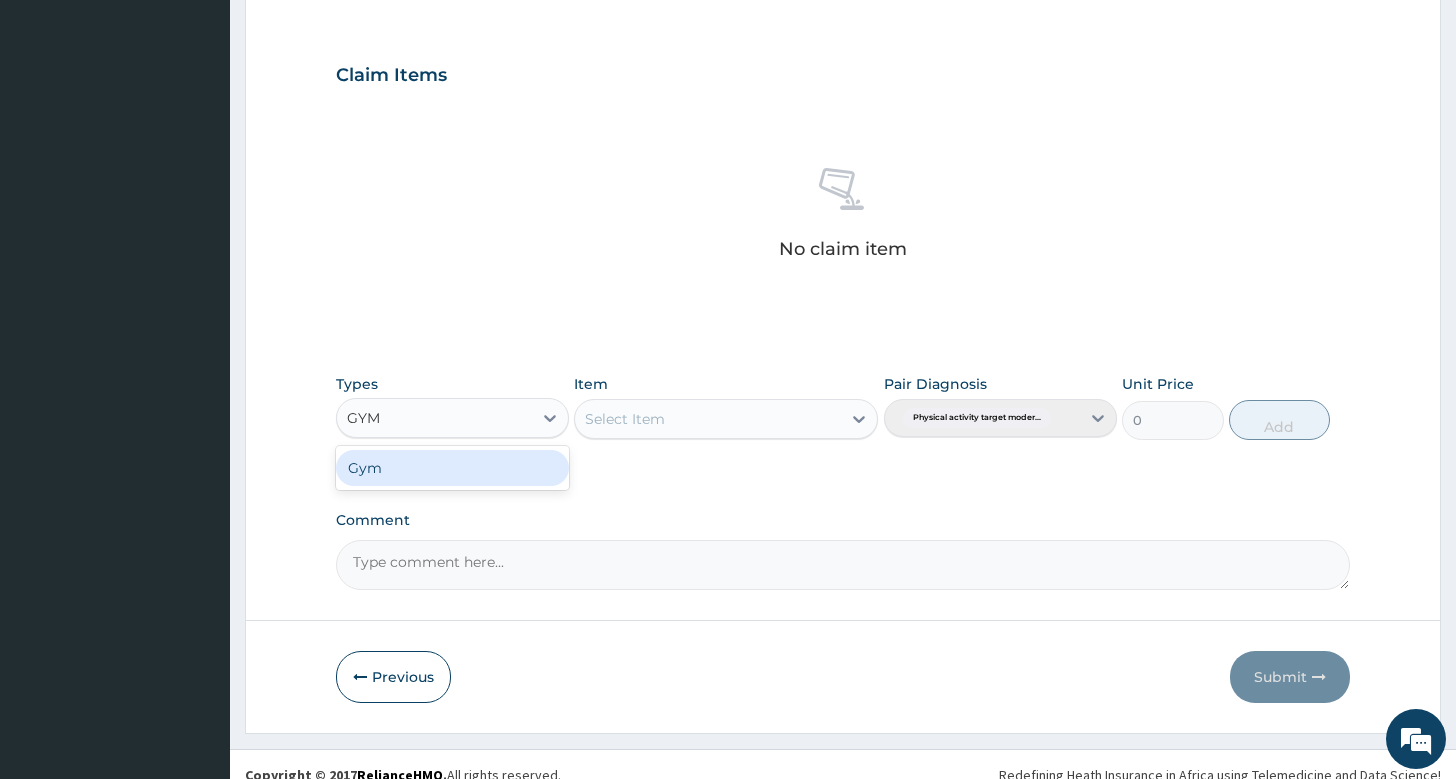 drag, startPoint x: 458, startPoint y: 462, endPoint x: 475, endPoint y: 465, distance: 17.262676 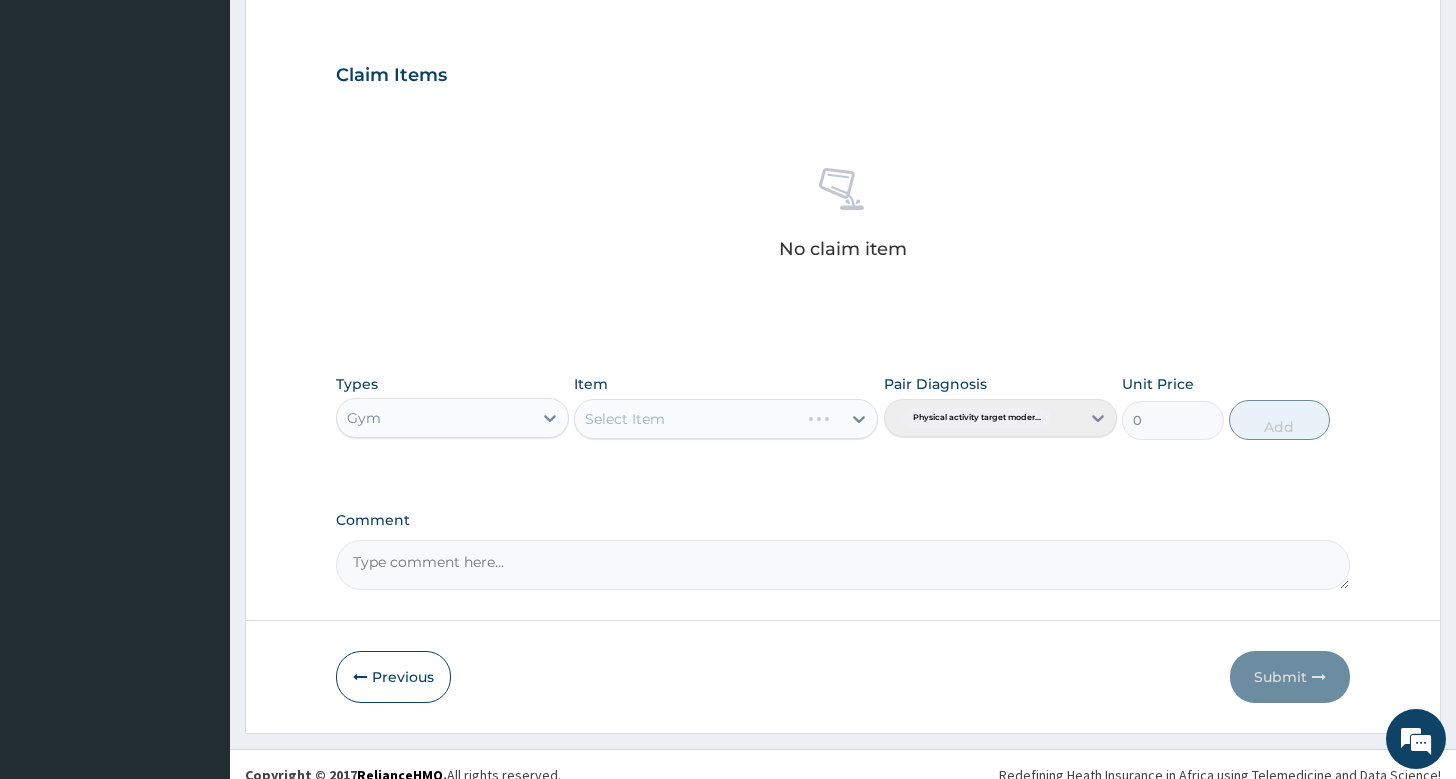 type 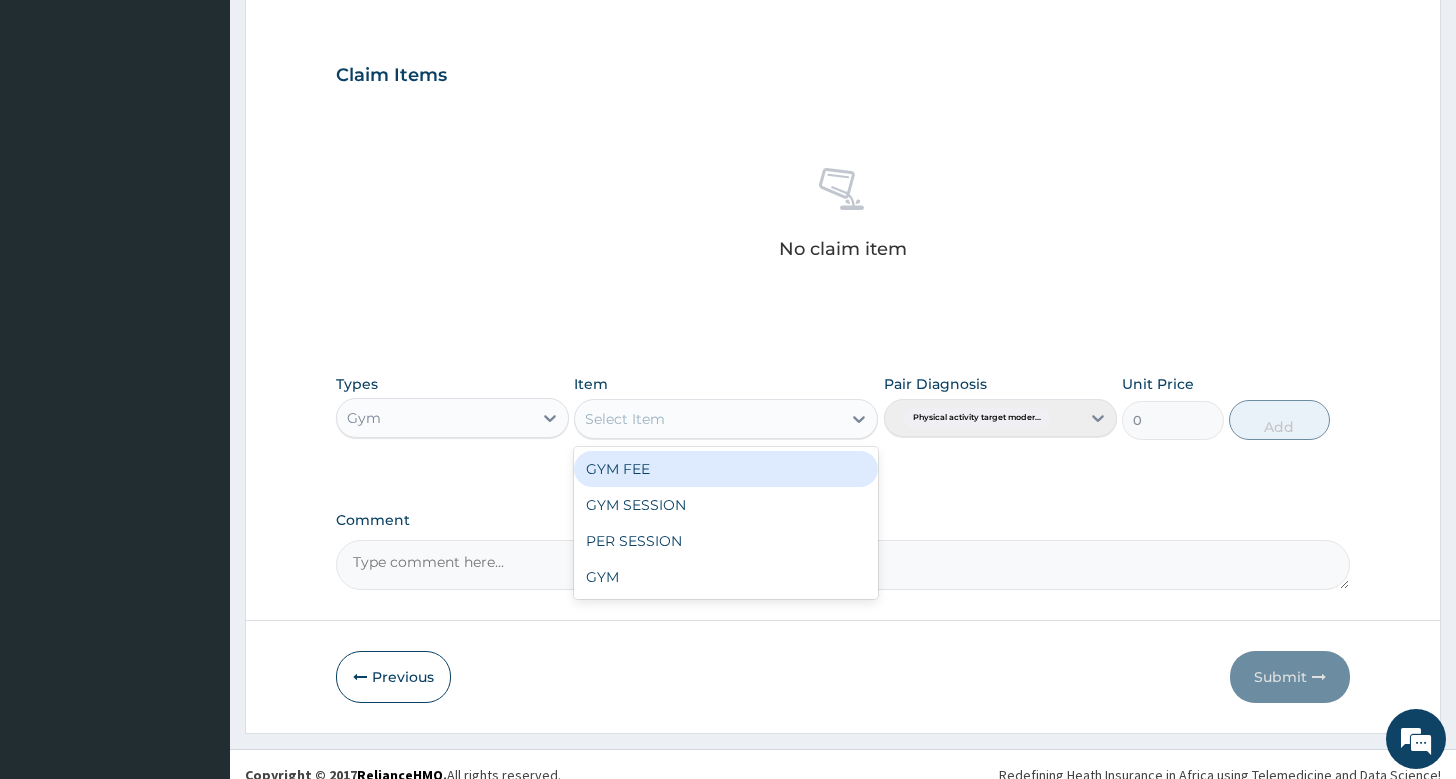 click on "Select Item" at bounding box center [708, 419] 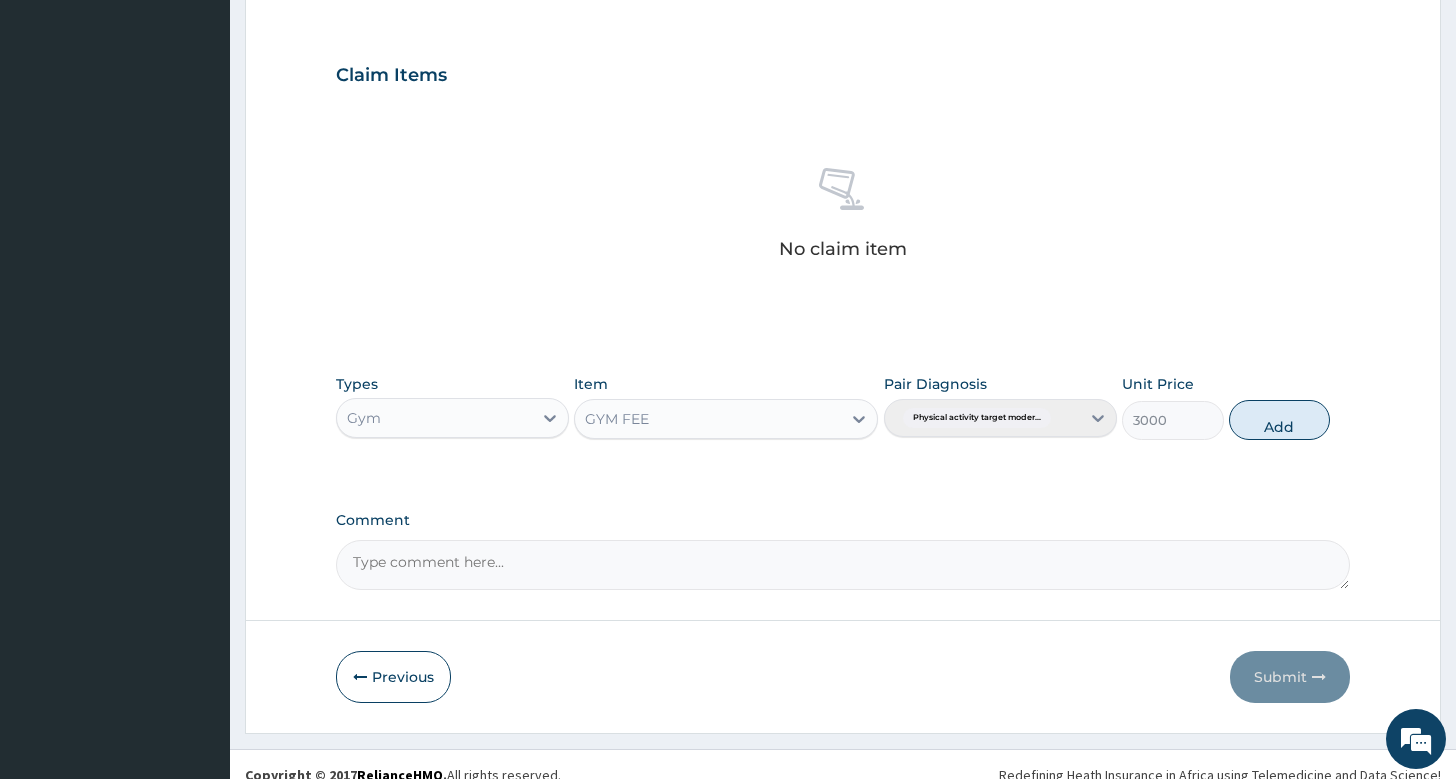 click on "Add" at bounding box center (1279, 420) 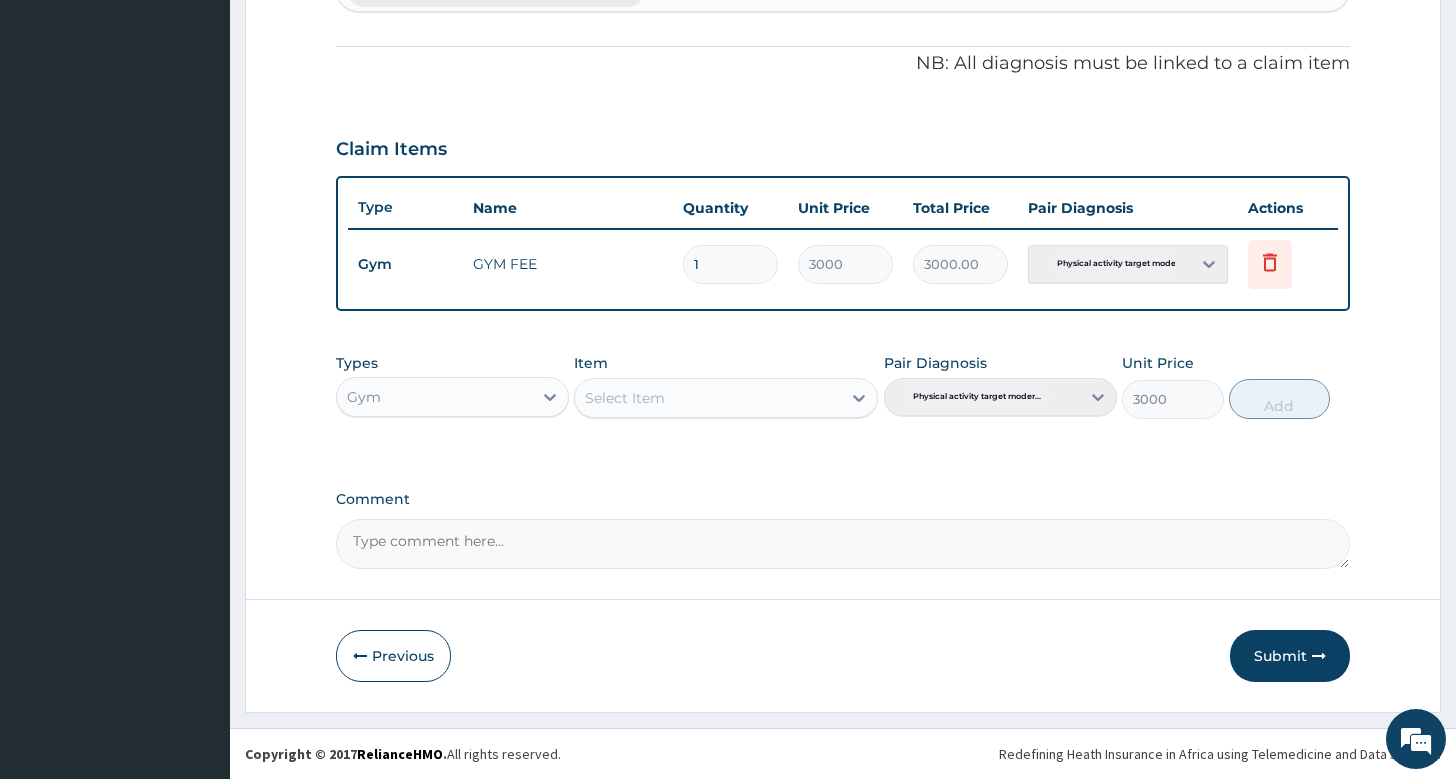 type on "0" 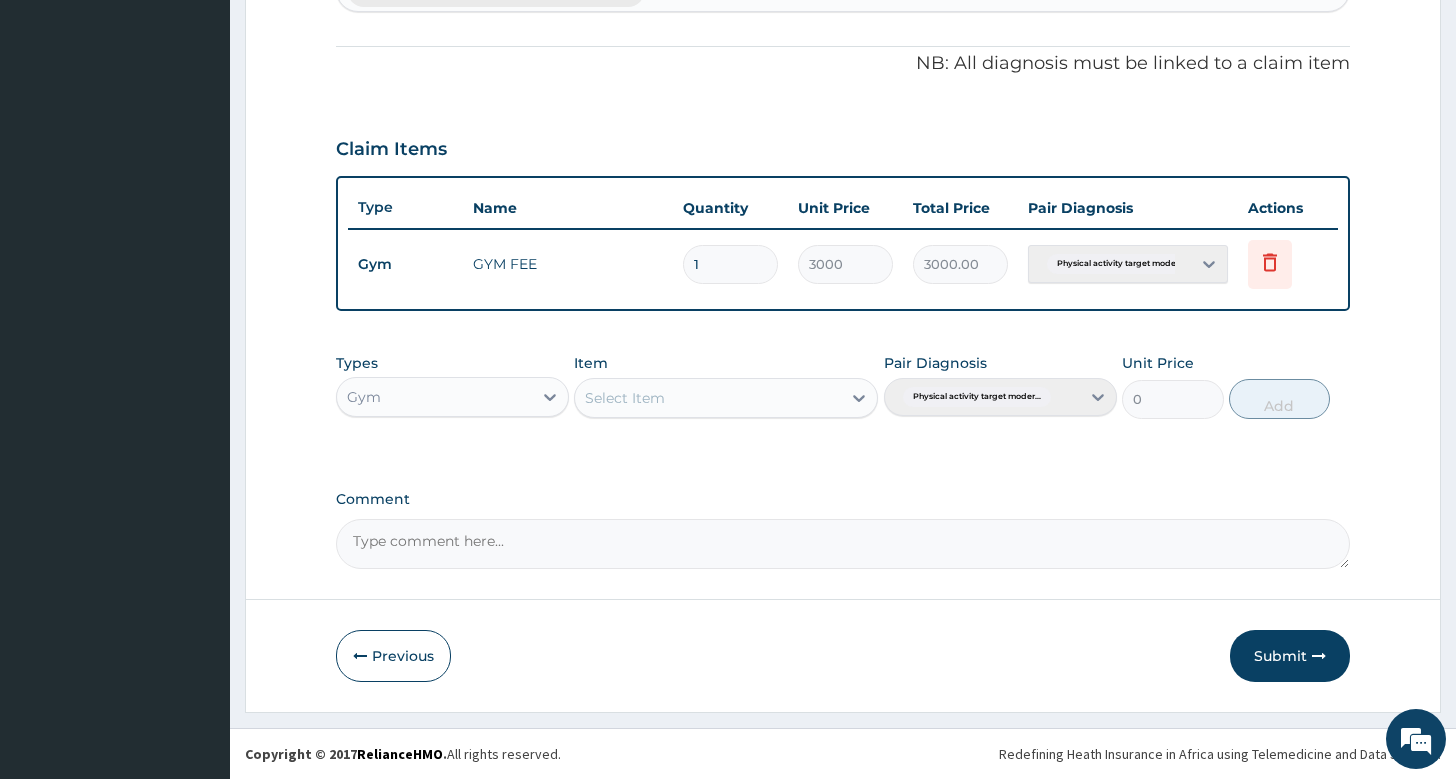 scroll, scrollTop: 582, scrollLeft: 0, axis: vertical 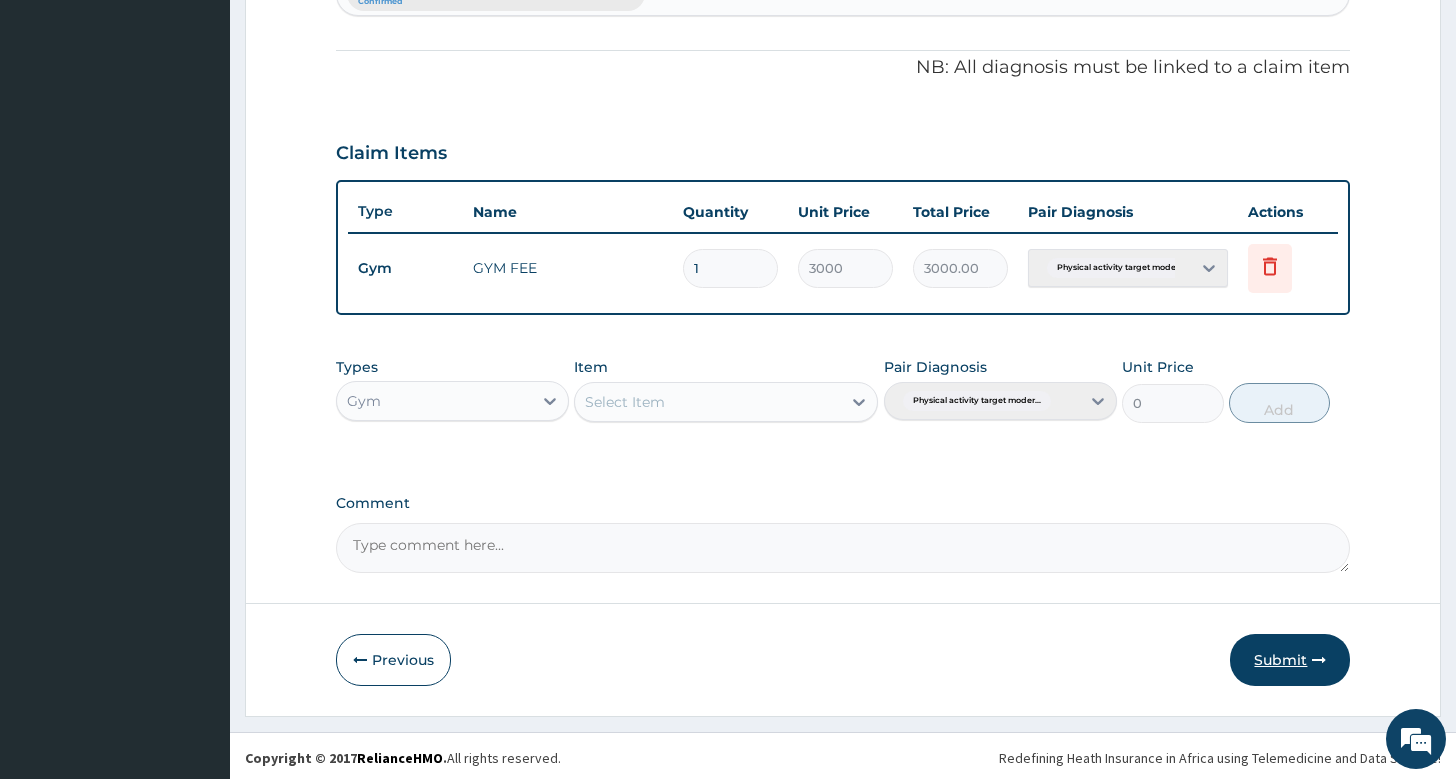 click on "Submit" at bounding box center [1290, 660] 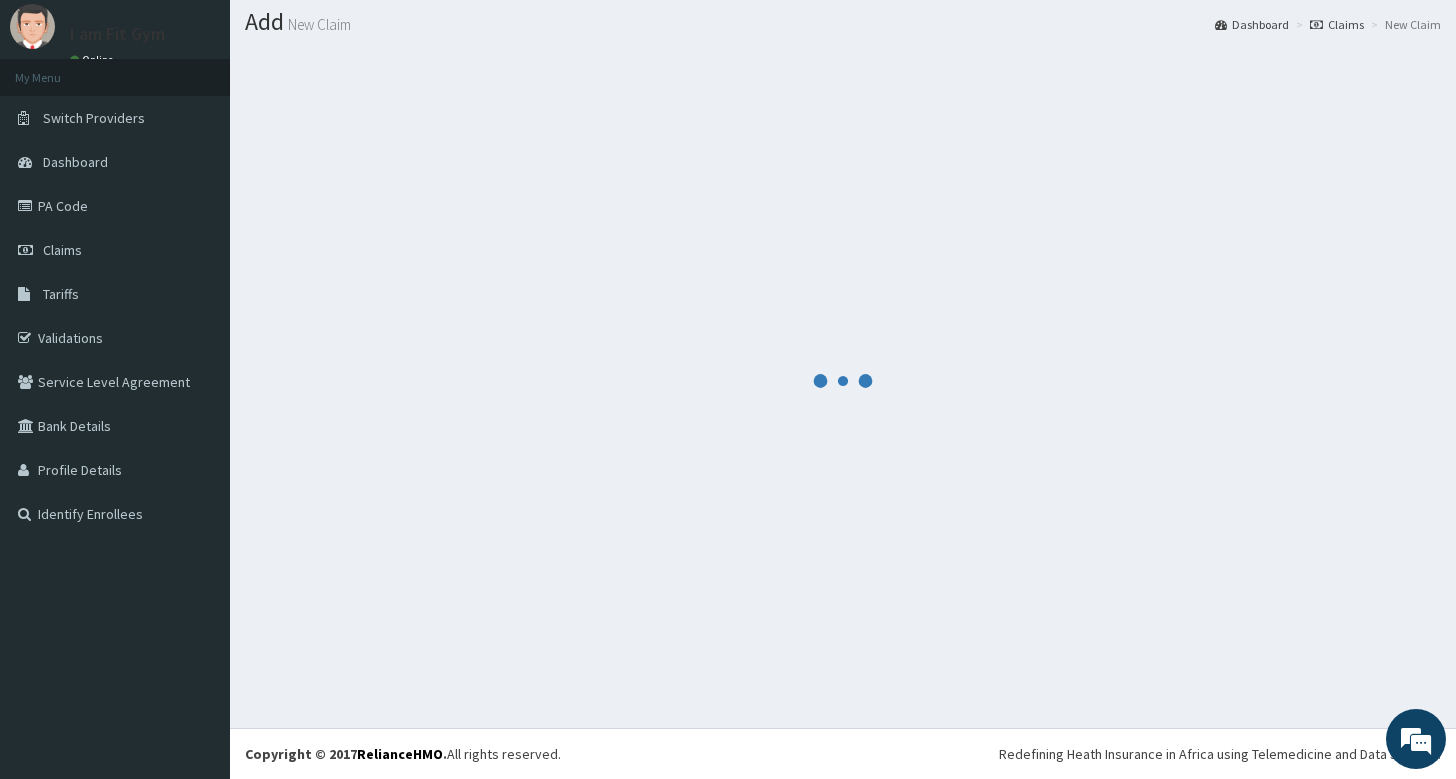 scroll, scrollTop: 55, scrollLeft: 0, axis: vertical 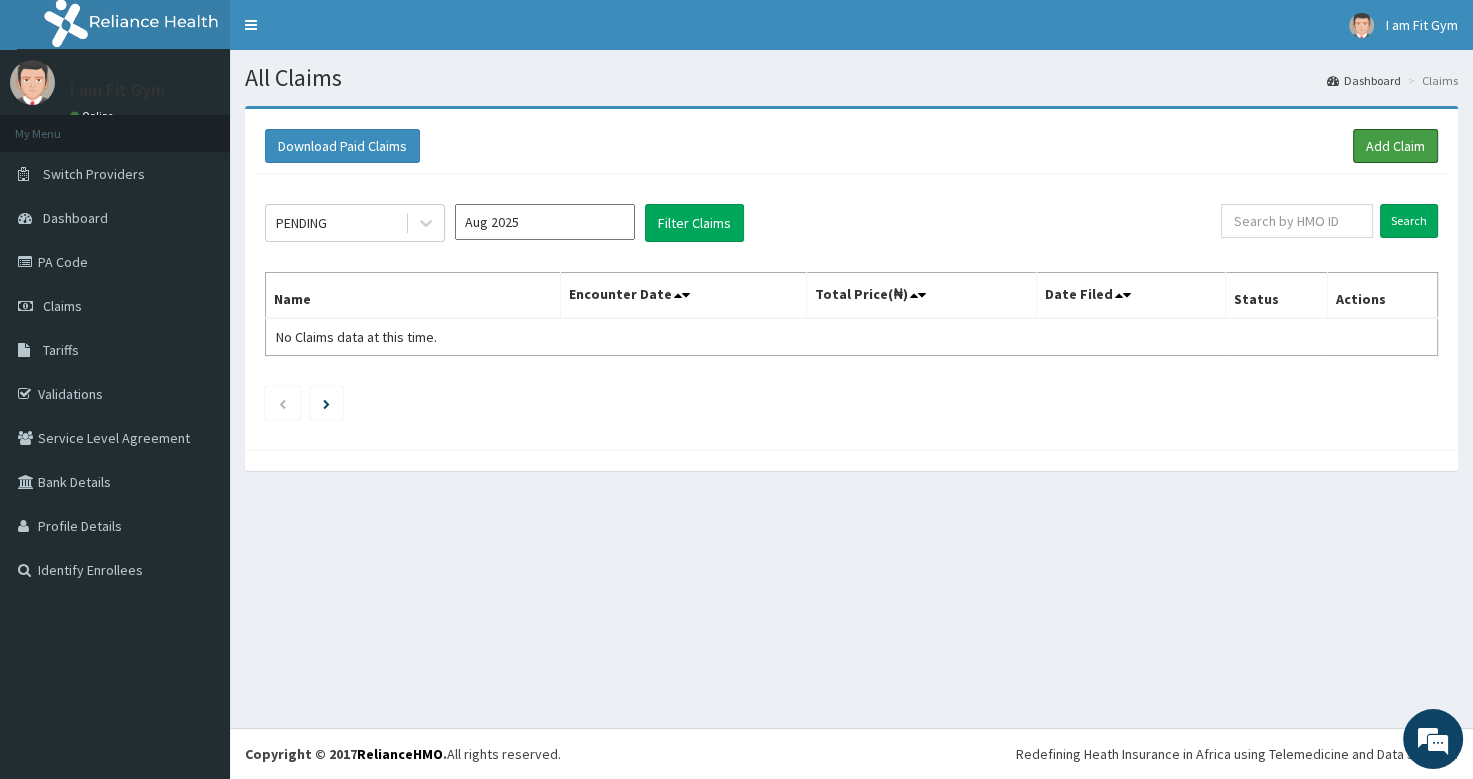 click on "Add Claim" at bounding box center (1395, 146) 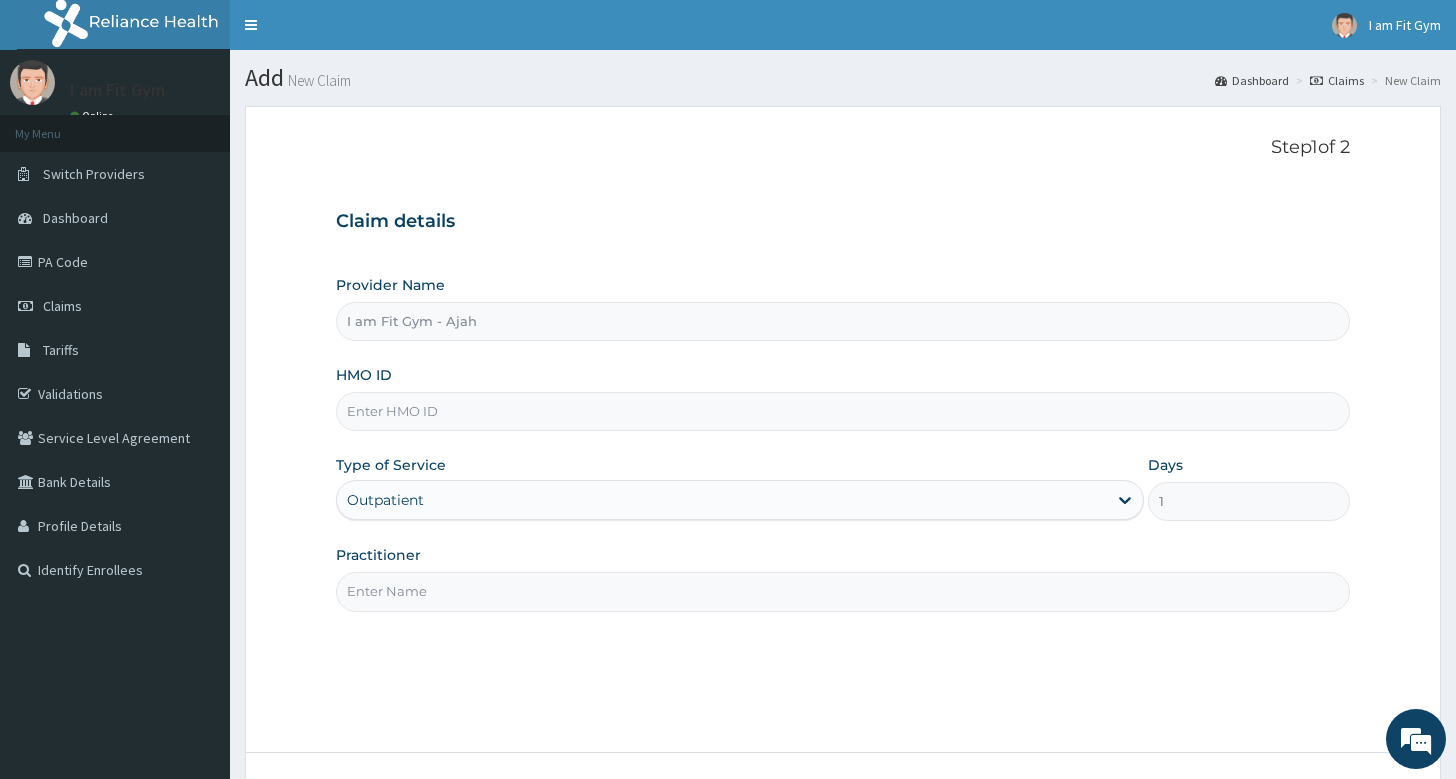 scroll, scrollTop: 0, scrollLeft: 0, axis: both 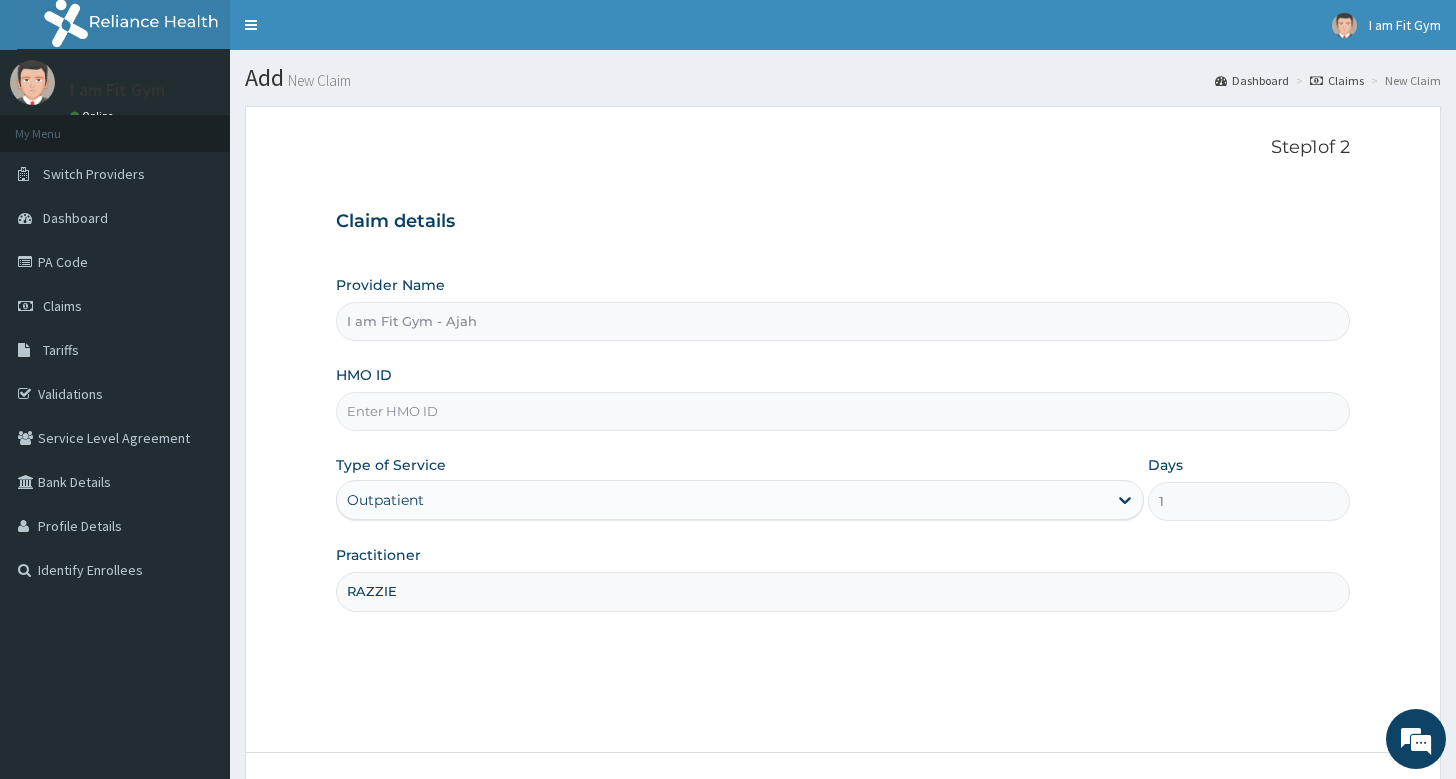 type on "RAZZIE" 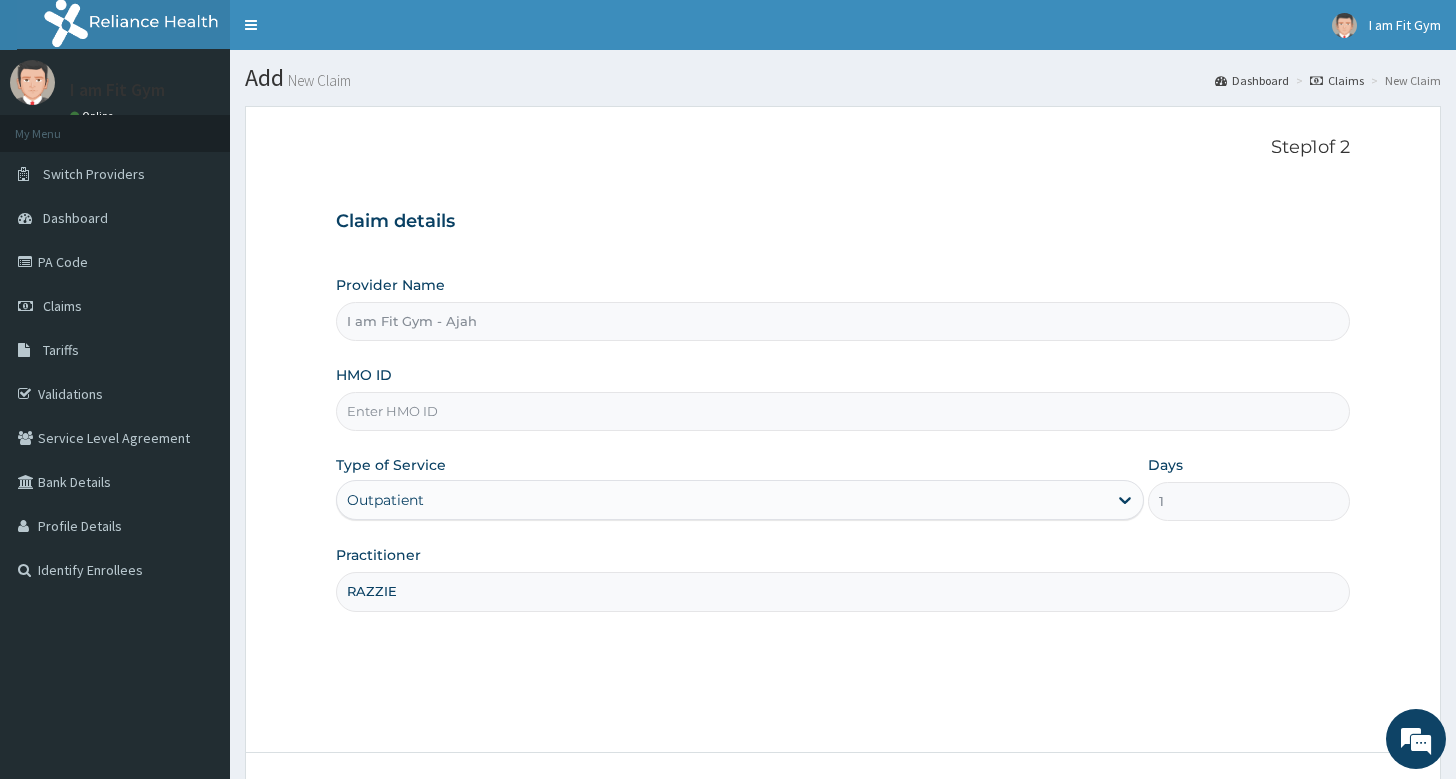 scroll, scrollTop: 0, scrollLeft: 0, axis: both 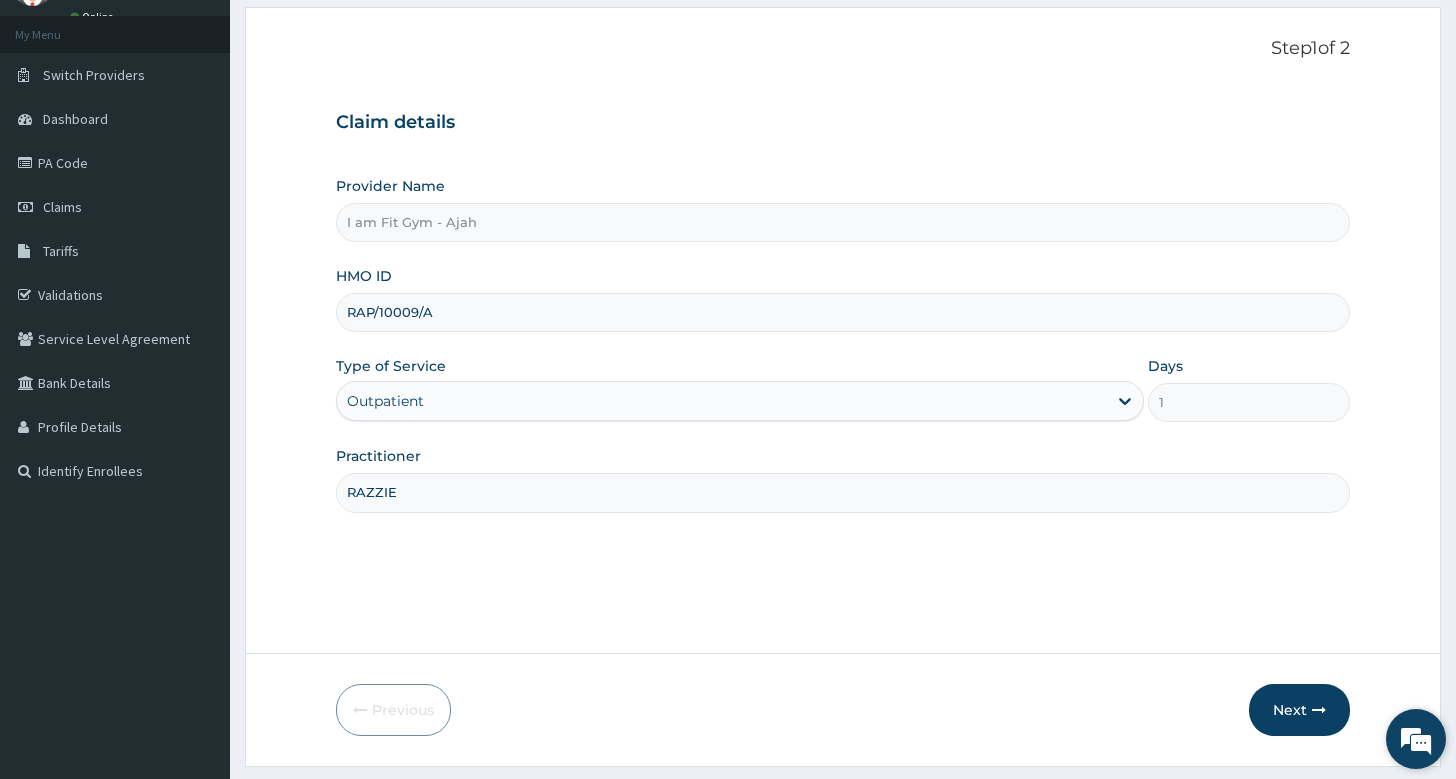 drag, startPoint x: 1460, startPoint y: 766, endPoint x: 1426, endPoint y: 761, distance: 34.36568 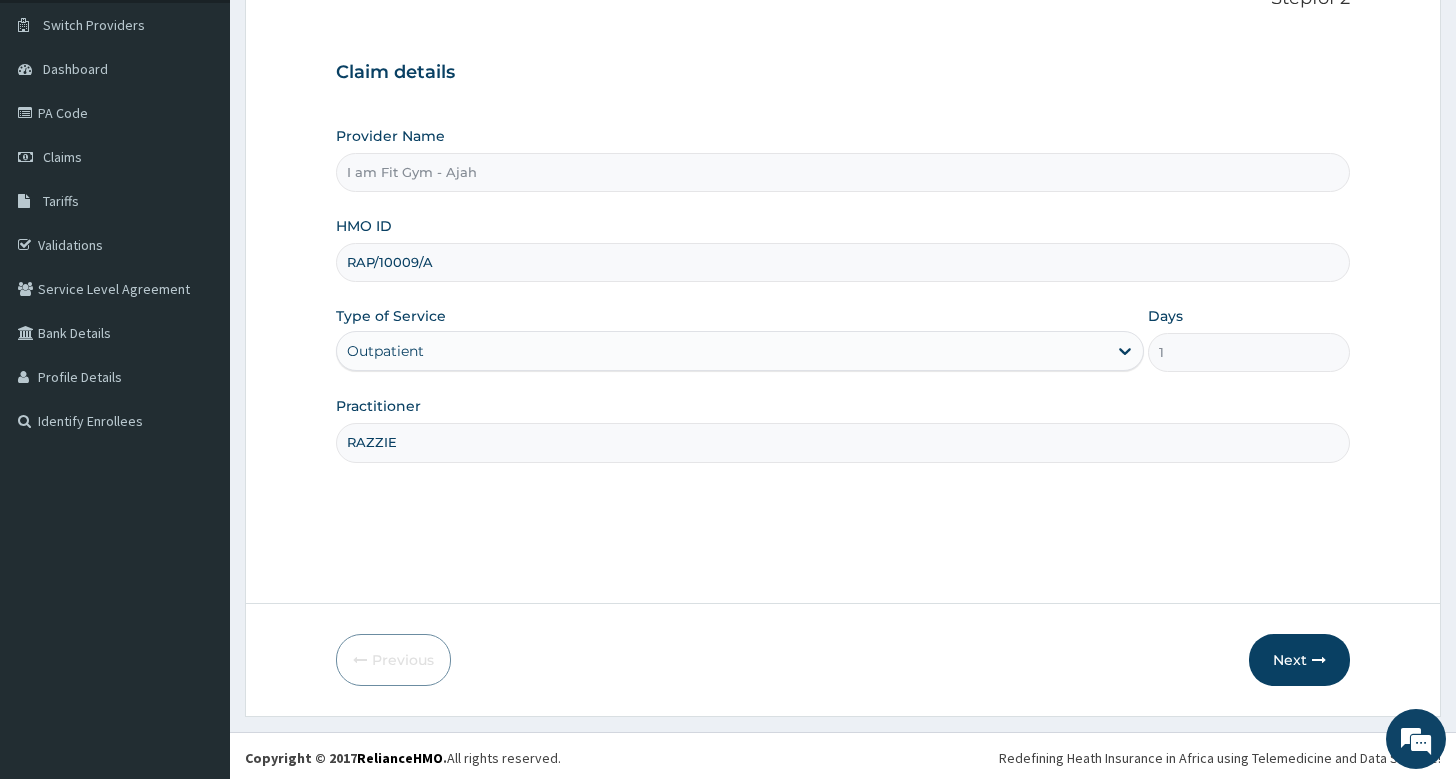 scroll, scrollTop: 152, scrollLeft: 0, axis: vertical 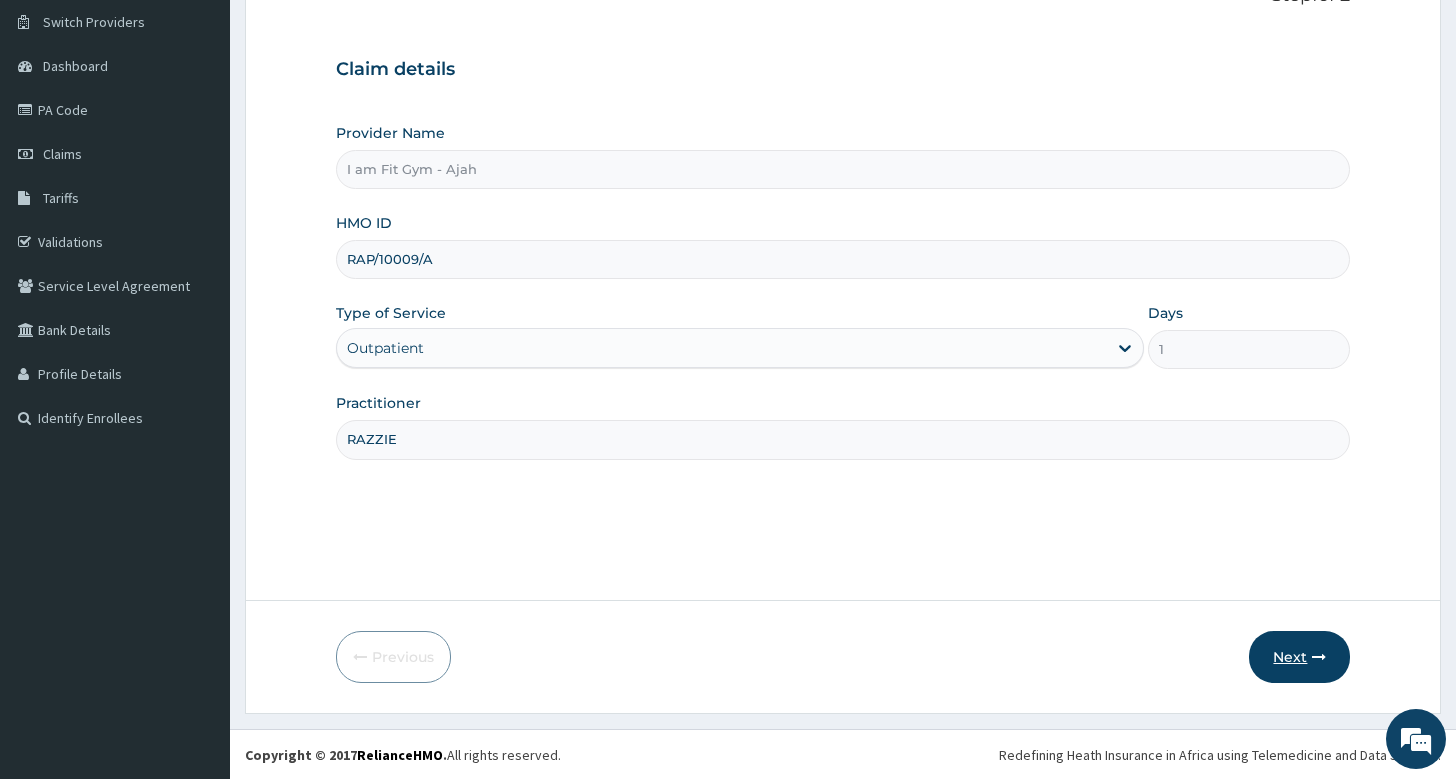 type on "RAP/10009/A" 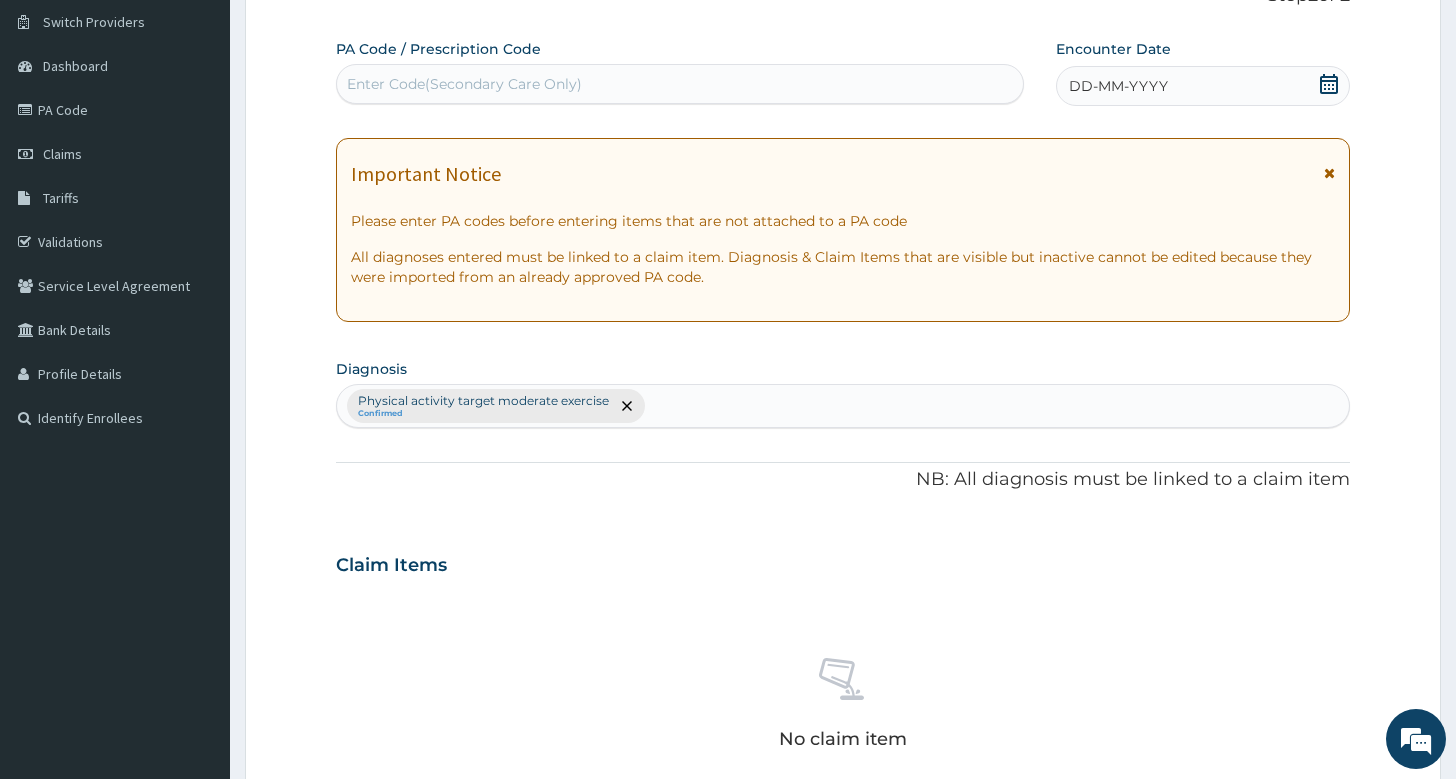 click 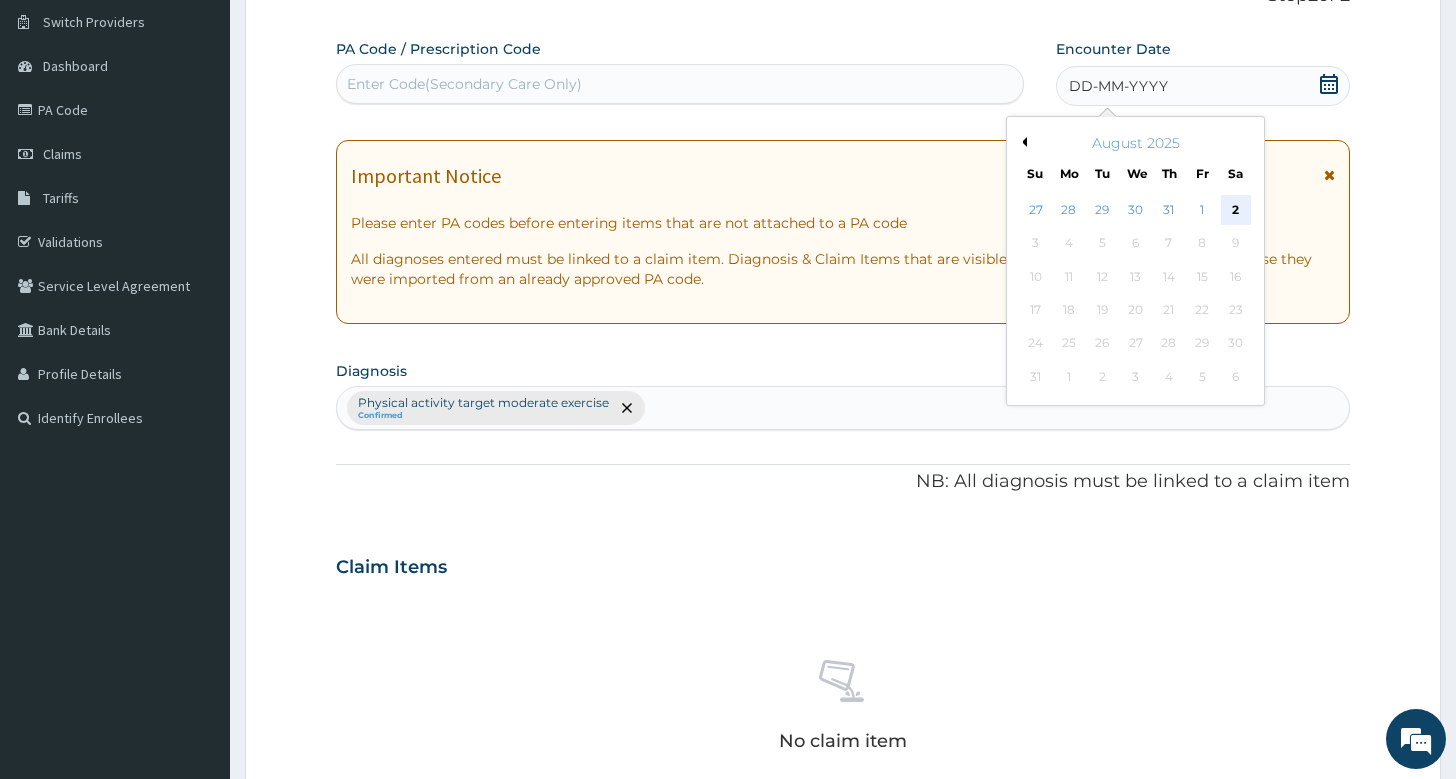 click on "2" at bounding box center [1235, 210] 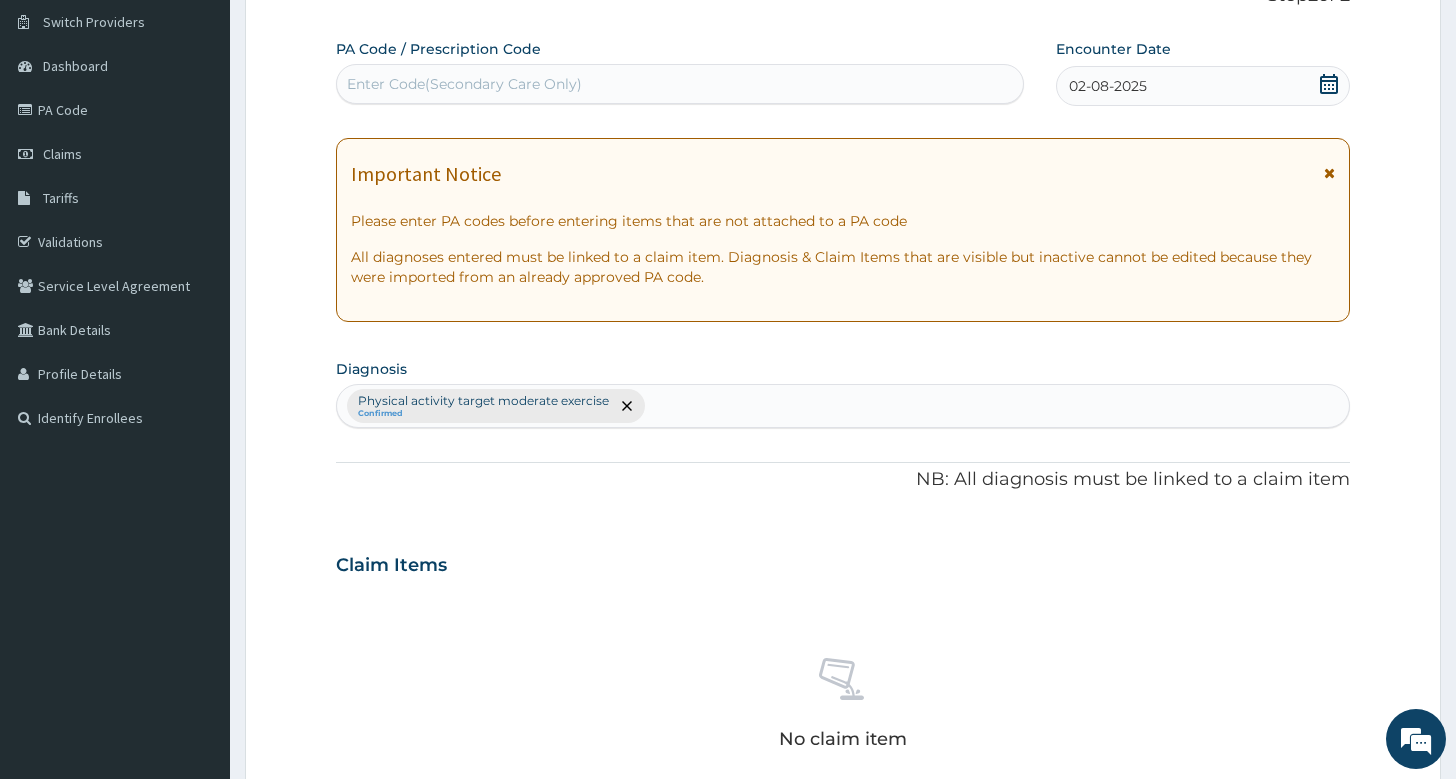 click on "Enter Code(Secondary Care Only)" at bounding box center (680, 84) 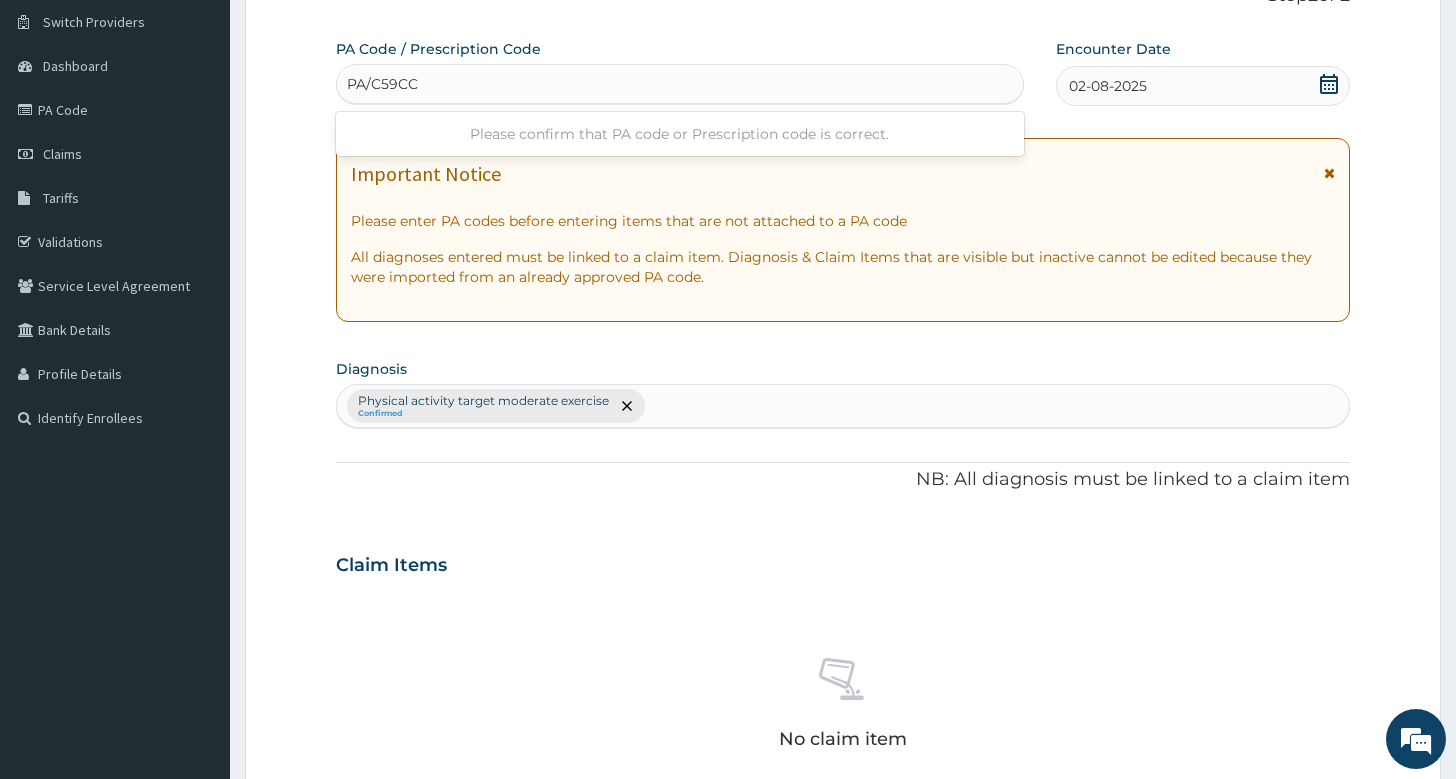 type on "PA/C59CCE" 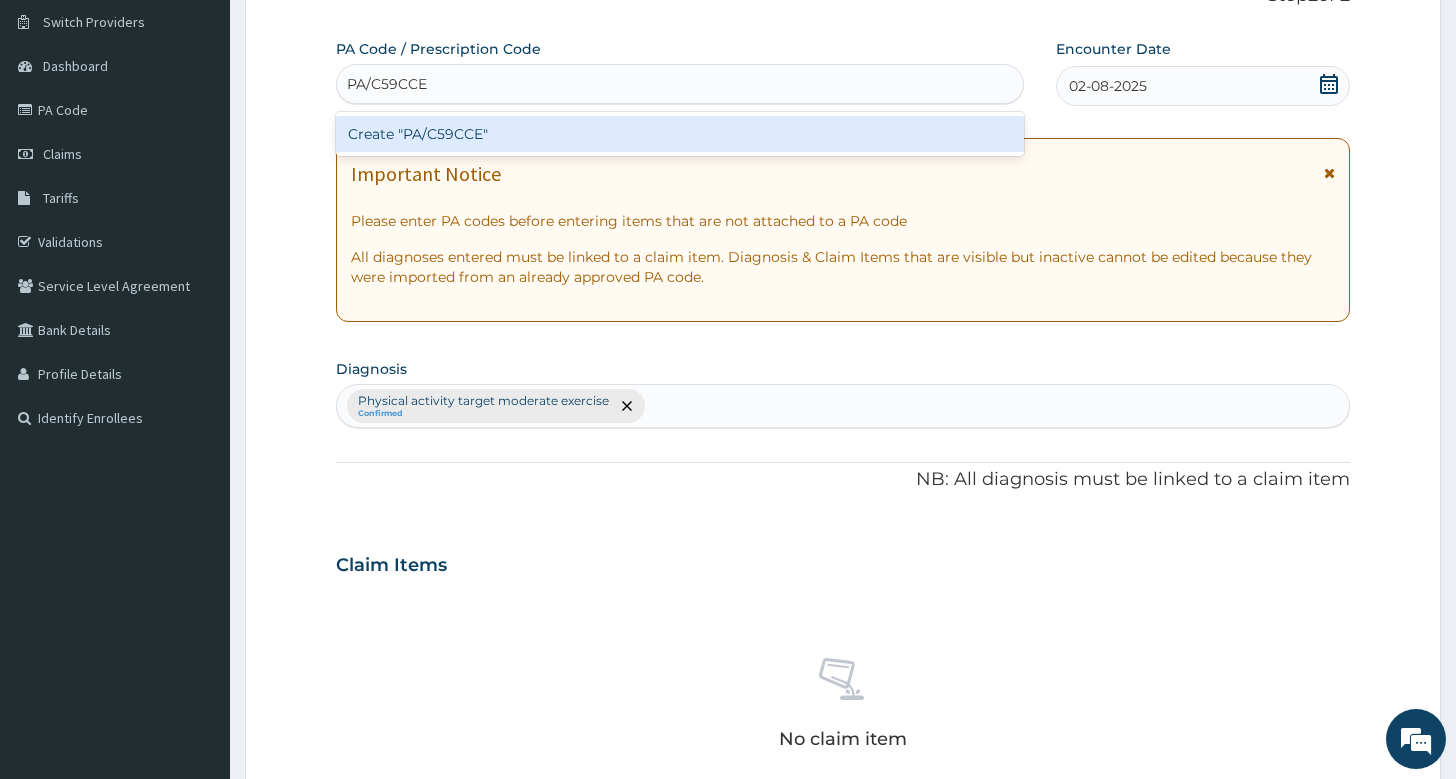 click on "Create "PA/C59CCE"" at bounding box center (680, 134) 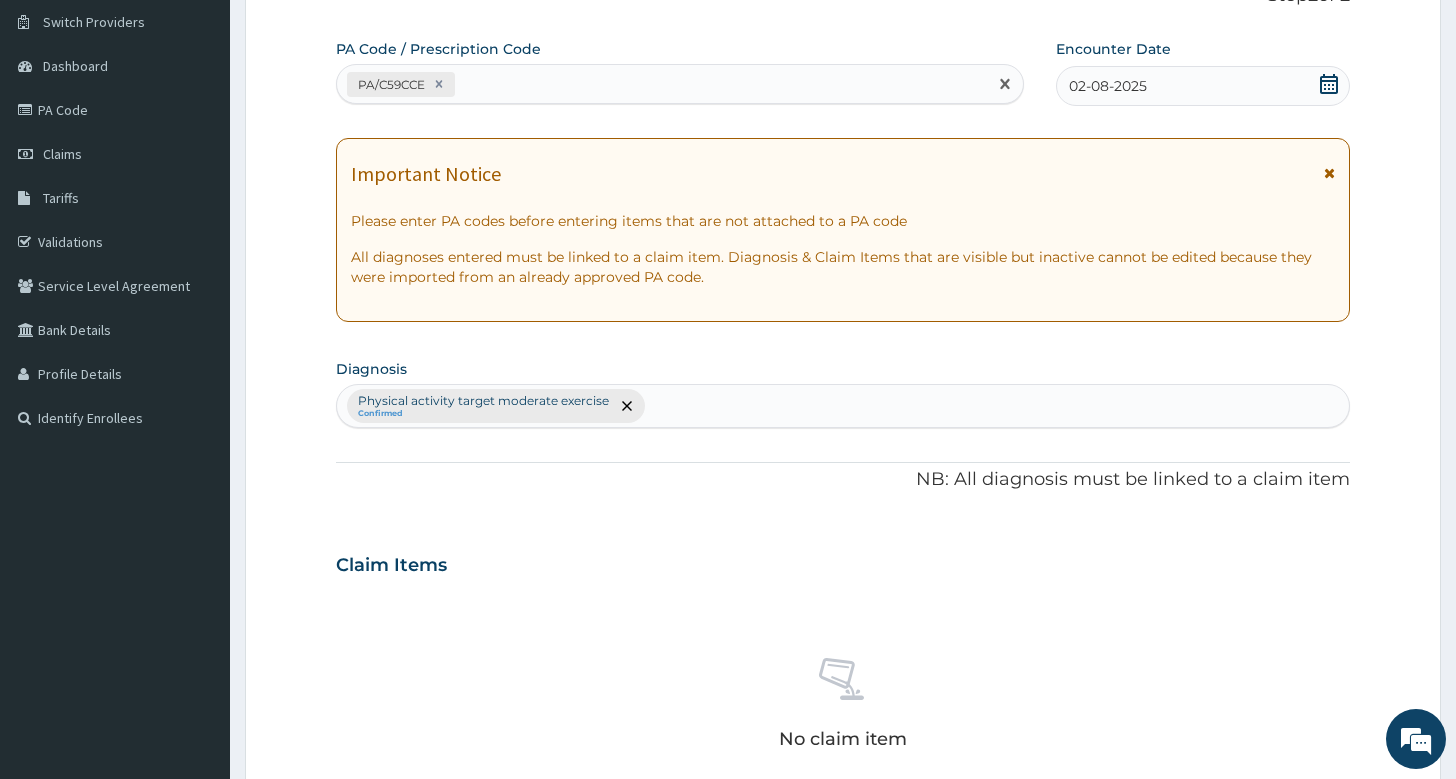 scroll, scrollTop: 660, scrollLeft: 0, axis: vertical 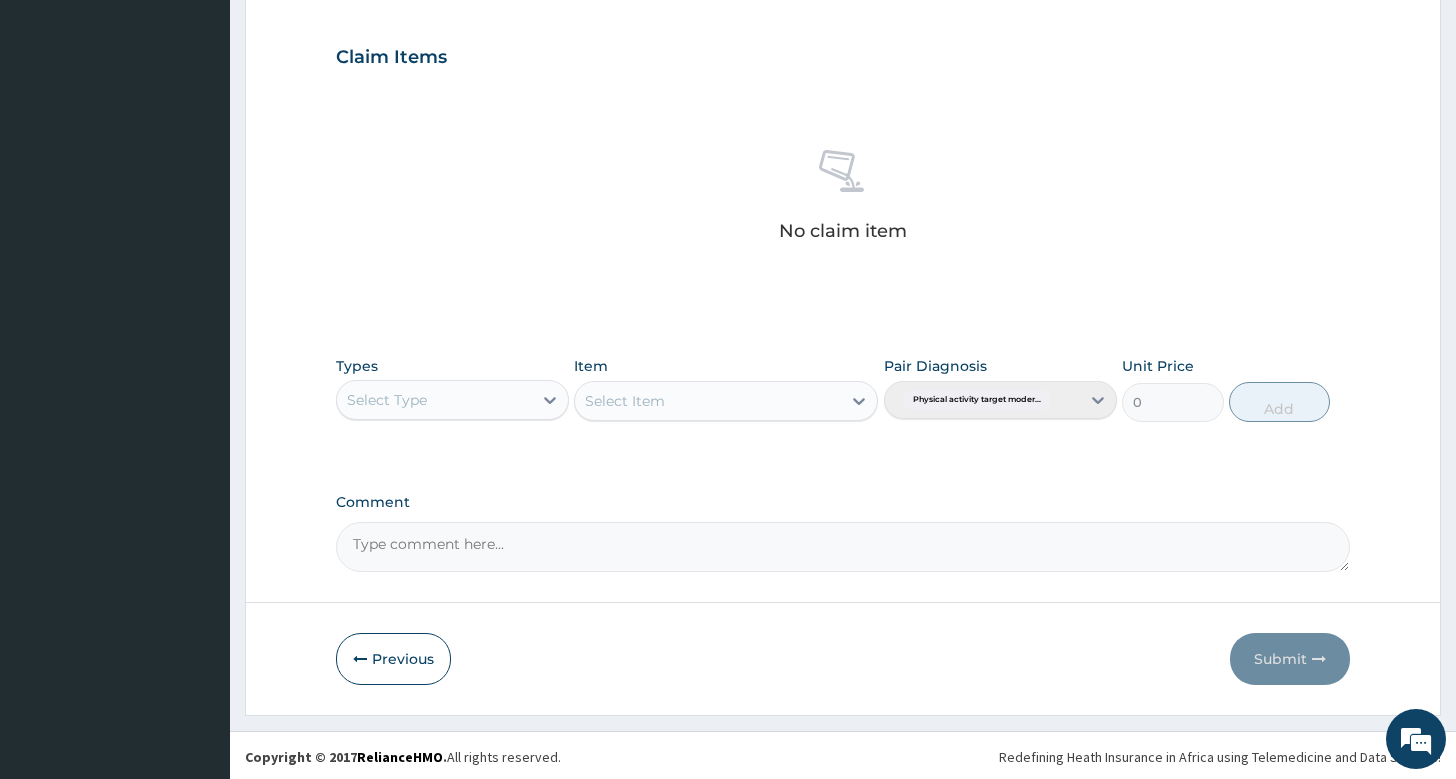 click on "Select Type" at bounding box center (434, 400) 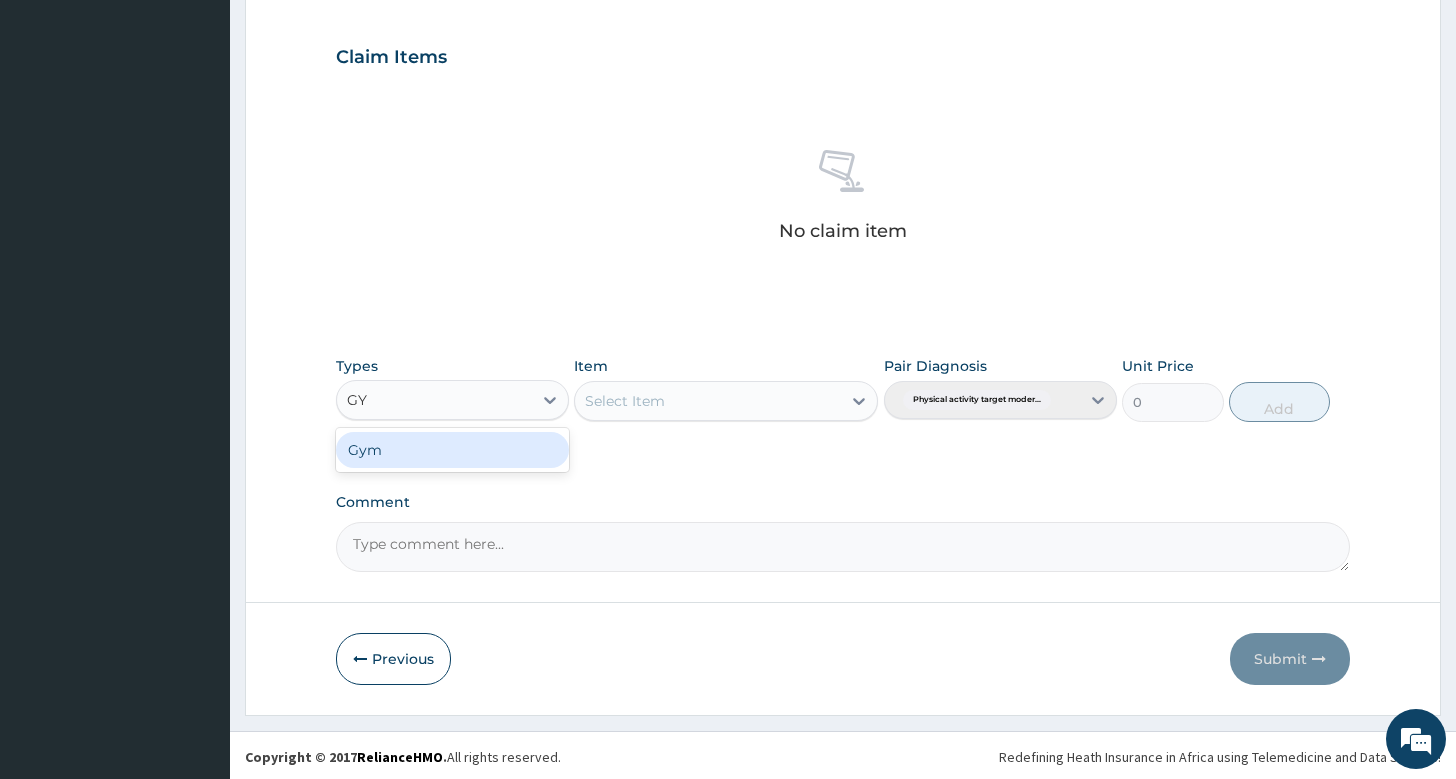 type on "GYM" 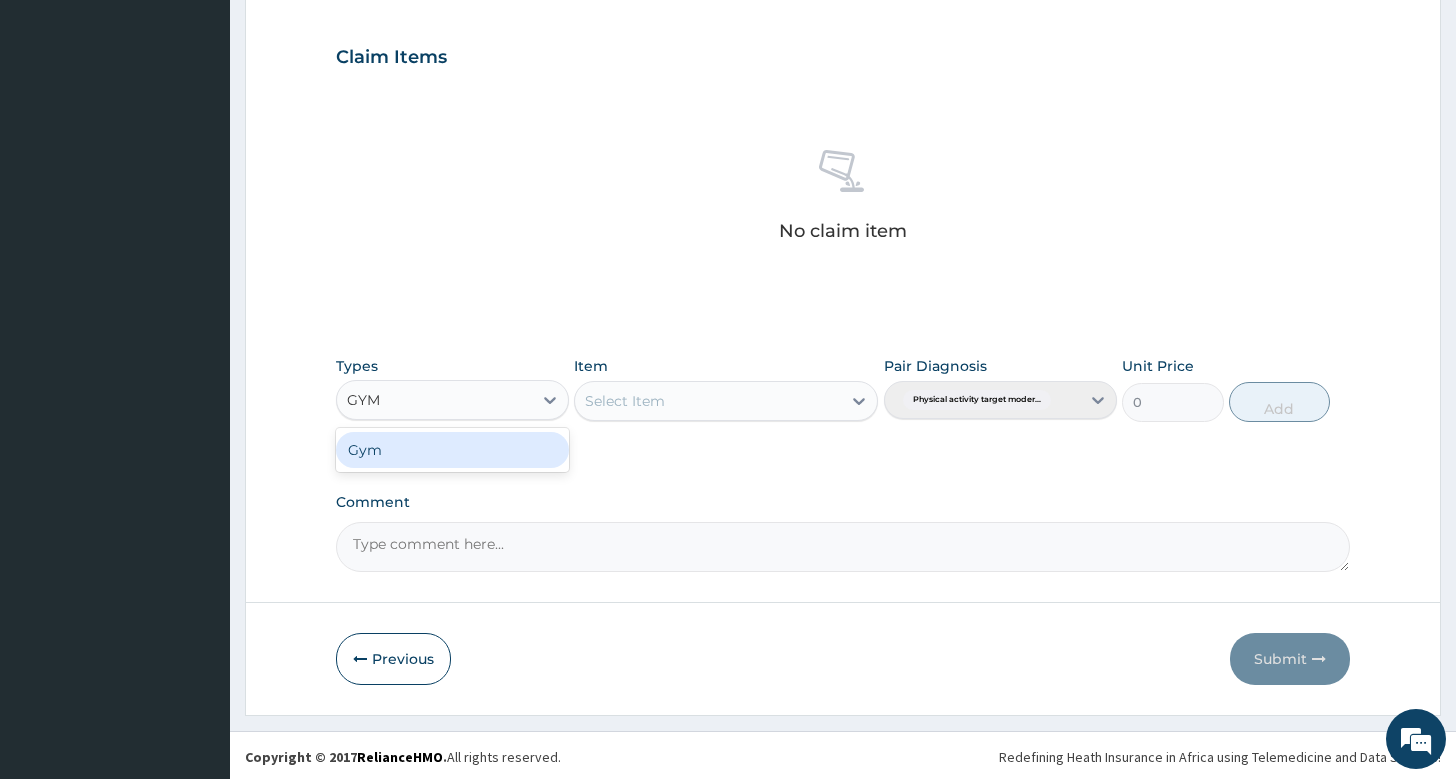 click on "Gym" at bounding box center [452, 450] 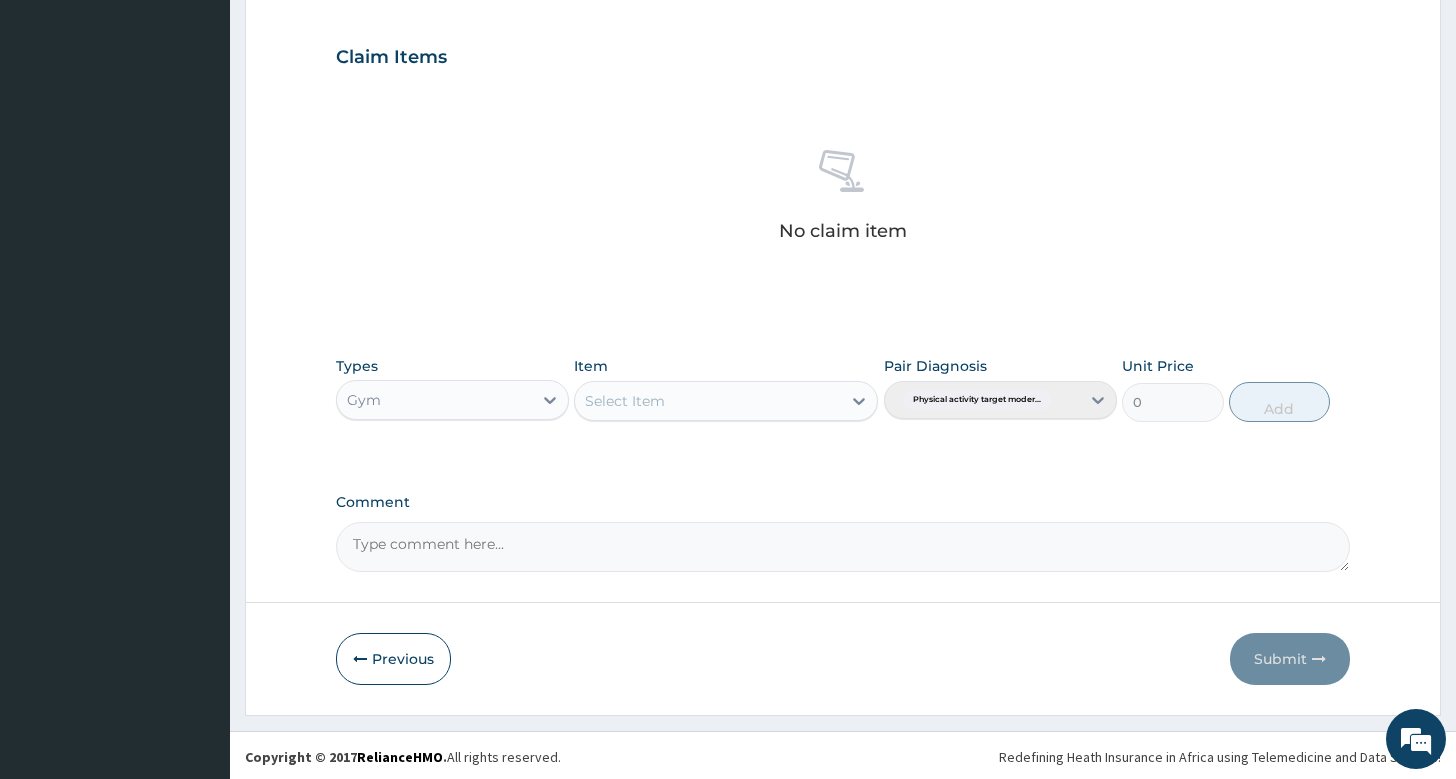 click on "Select Item" at bounding box center (708, 401) 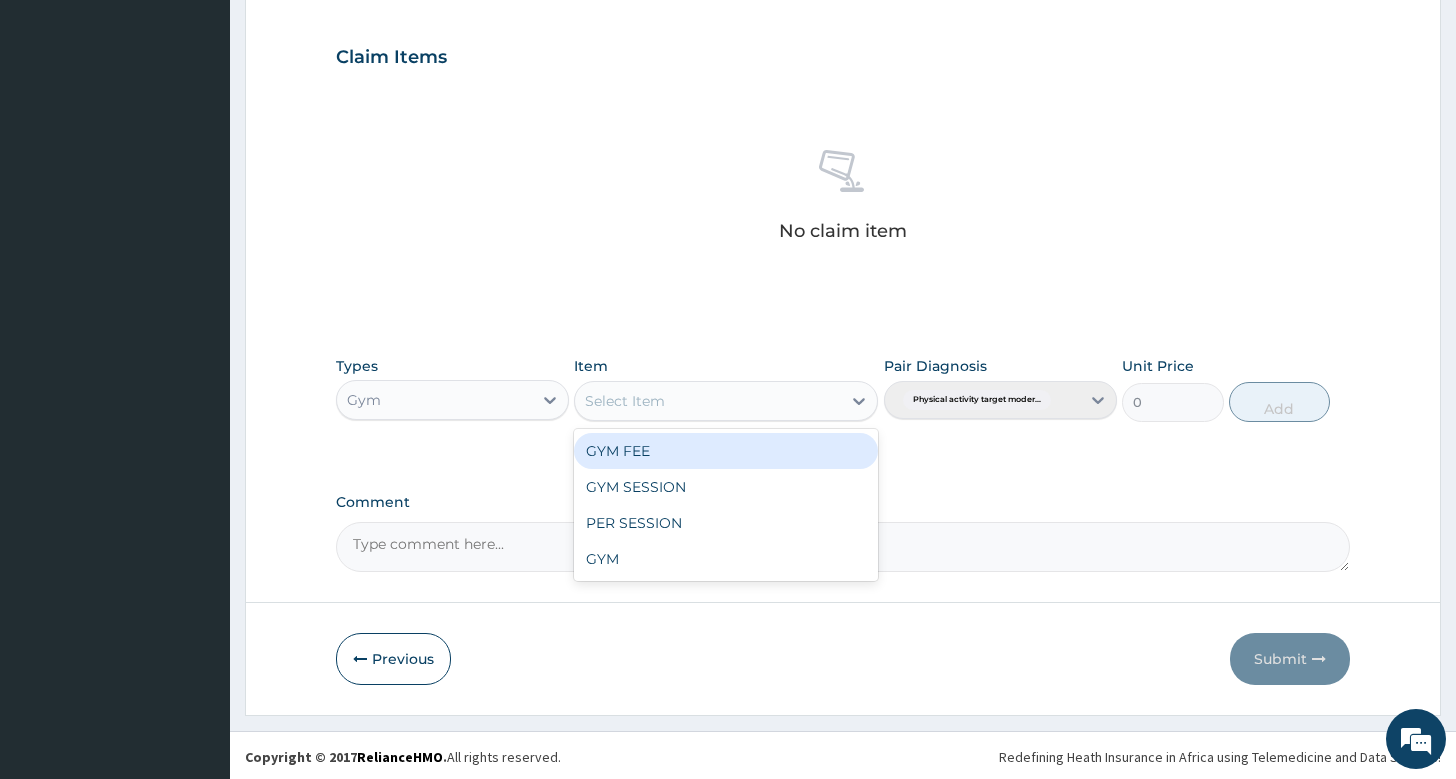 click on "GYM FEE" at bounding box center (726, 451) 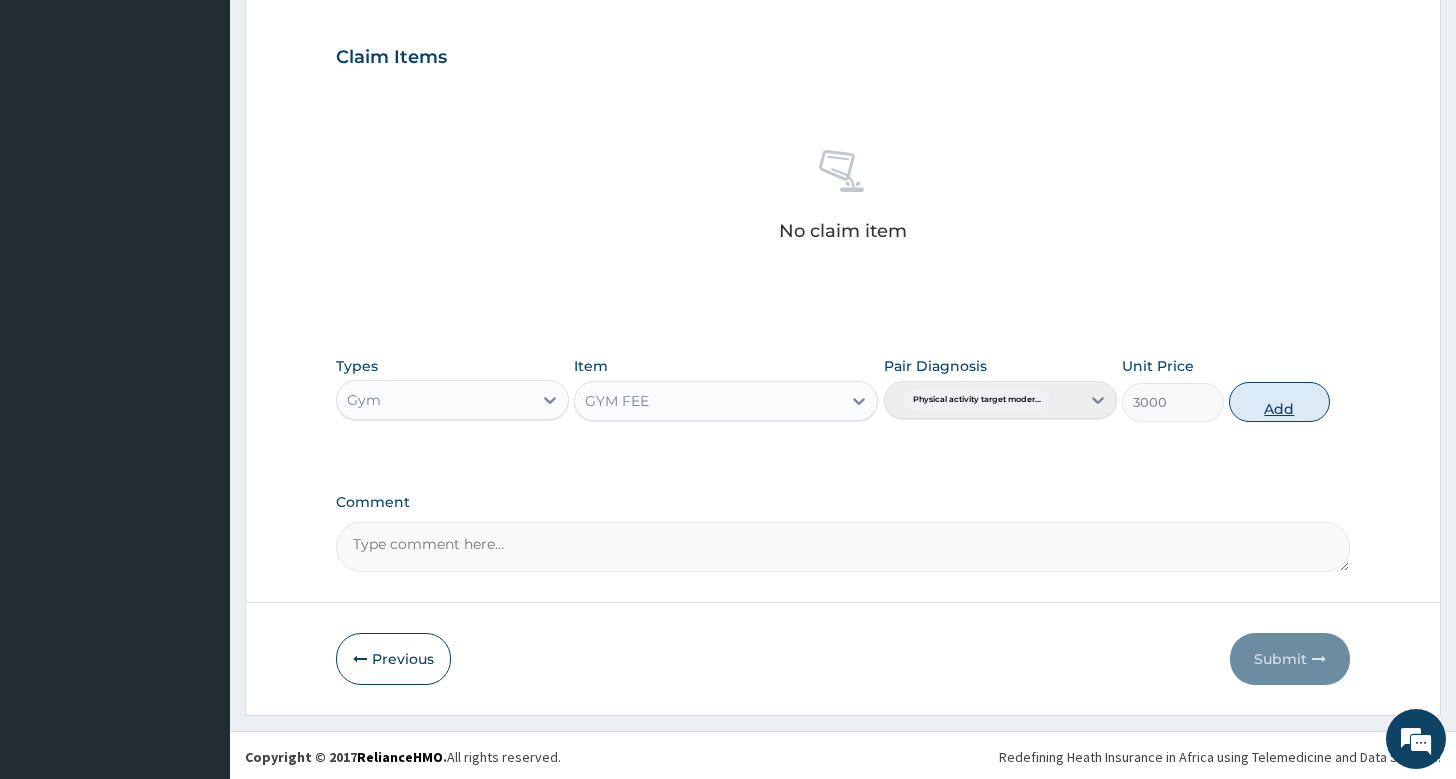 click on "Add" at bounding box center (1279, 402) 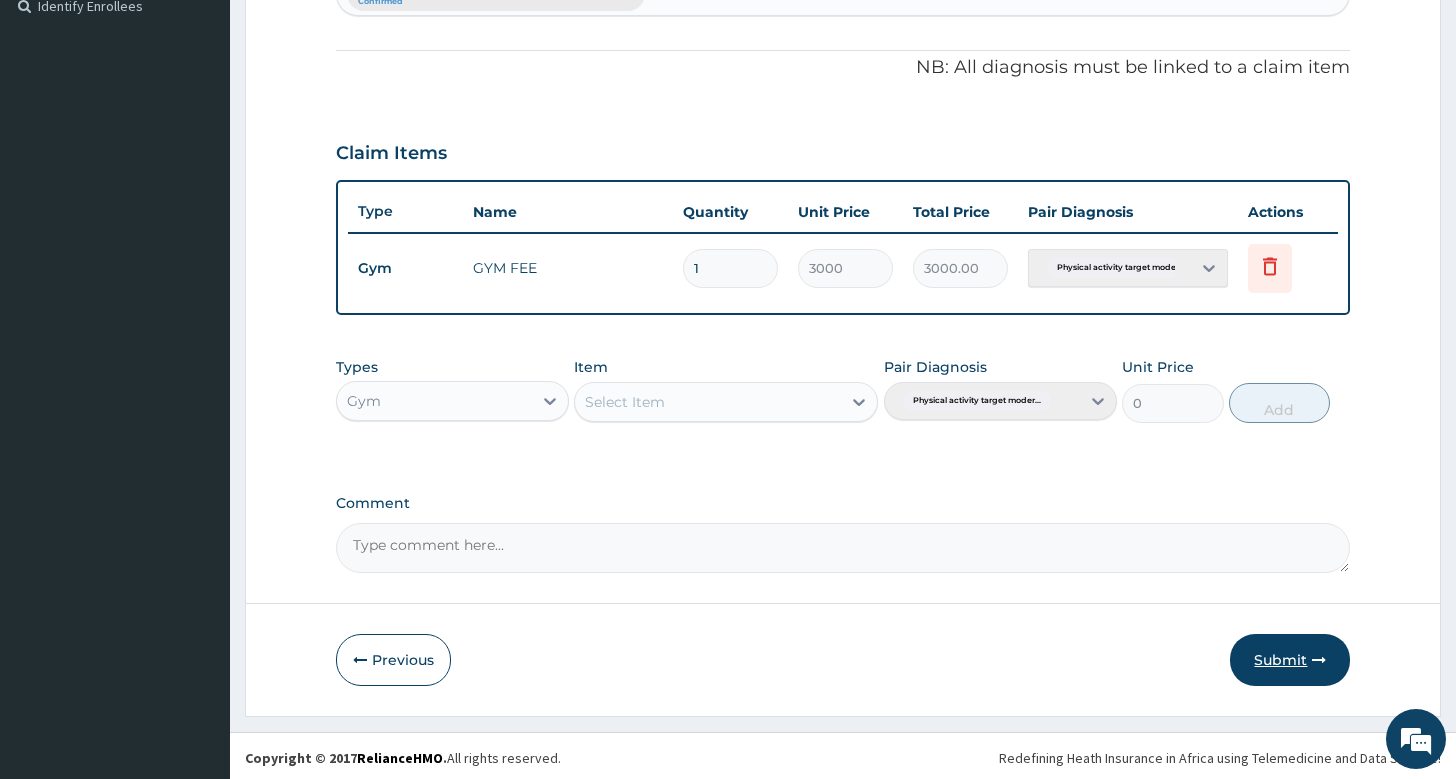 click at bounding box center (1319, 660) 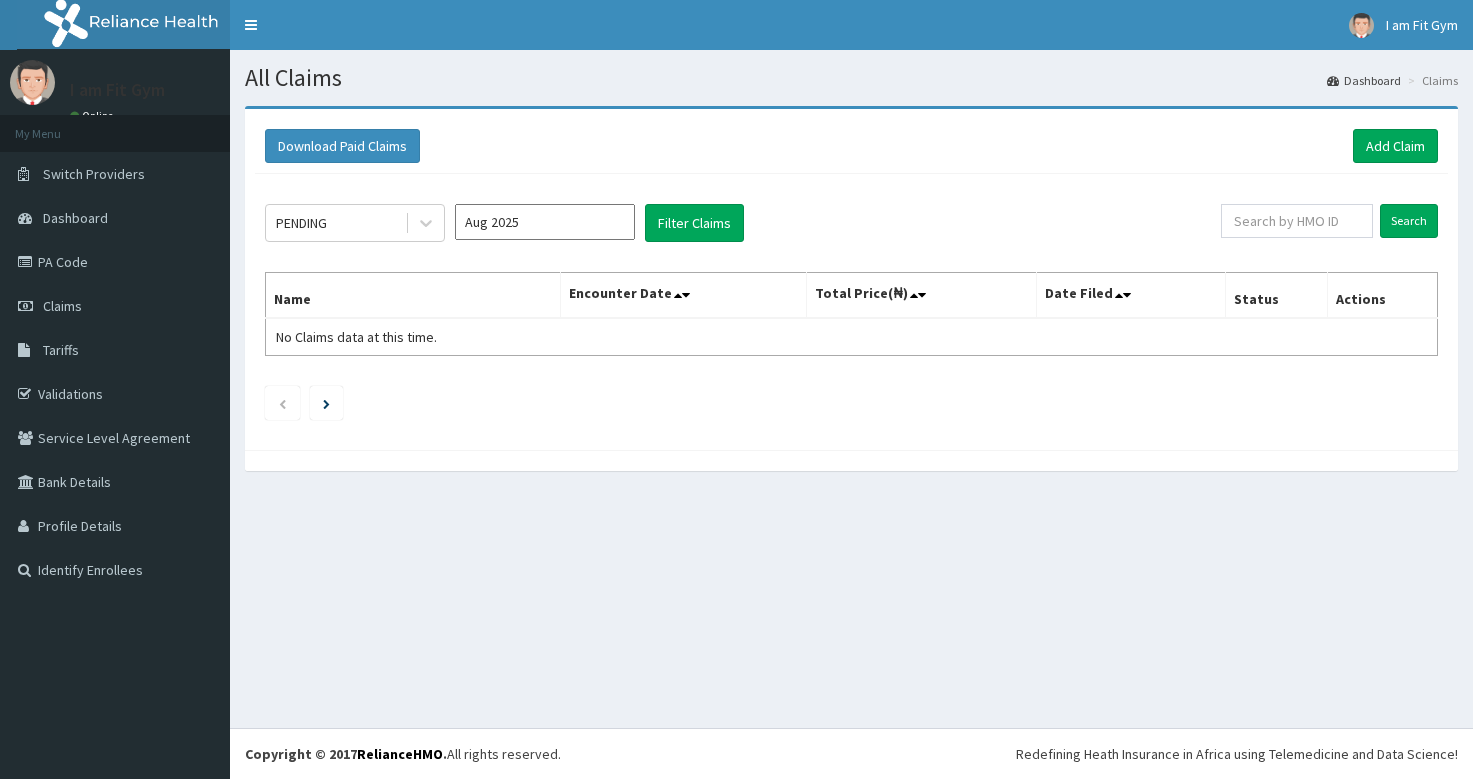 scroll, scrollTop: 0, scrollLeft: 0, axis: both 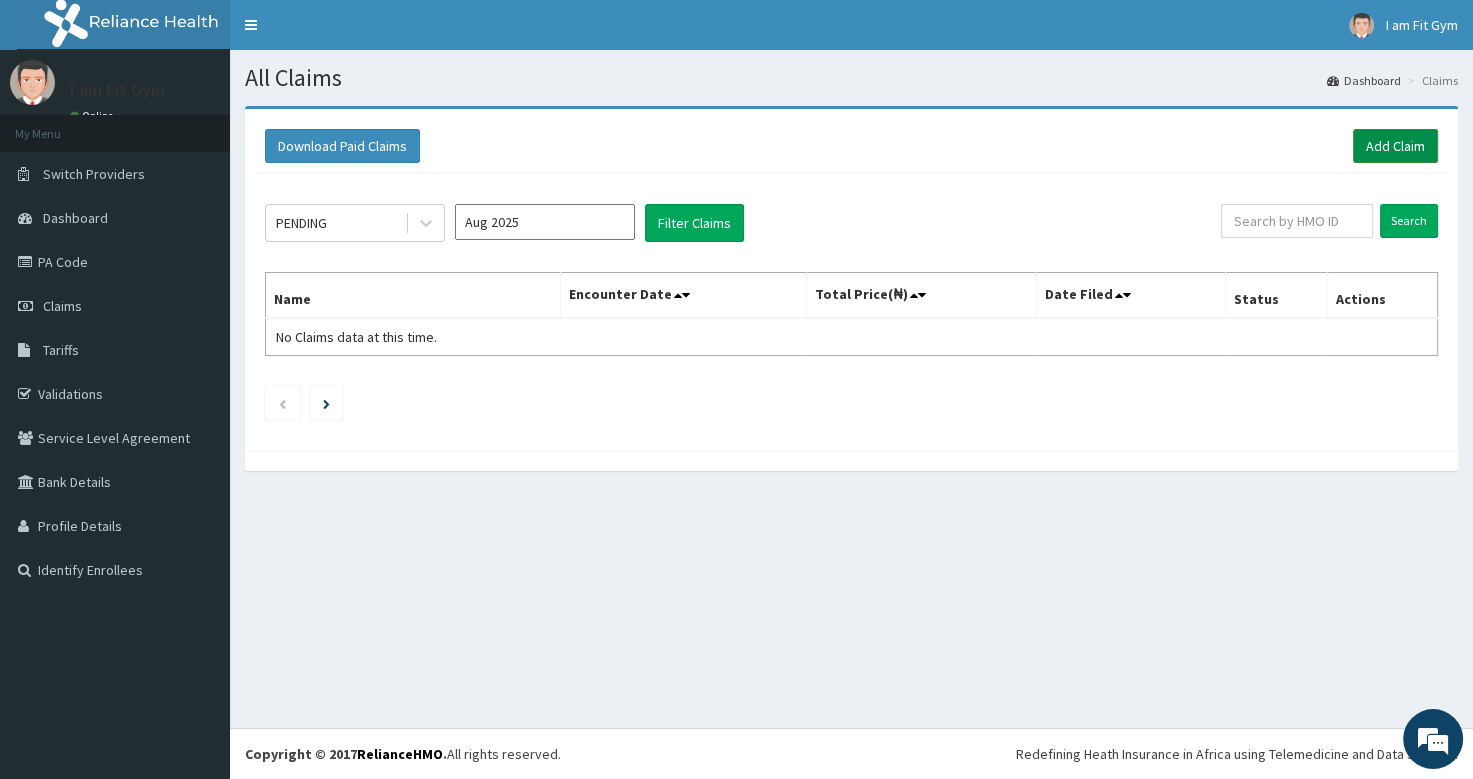 click on "Add Claim" at bounding box center (1395, 146) 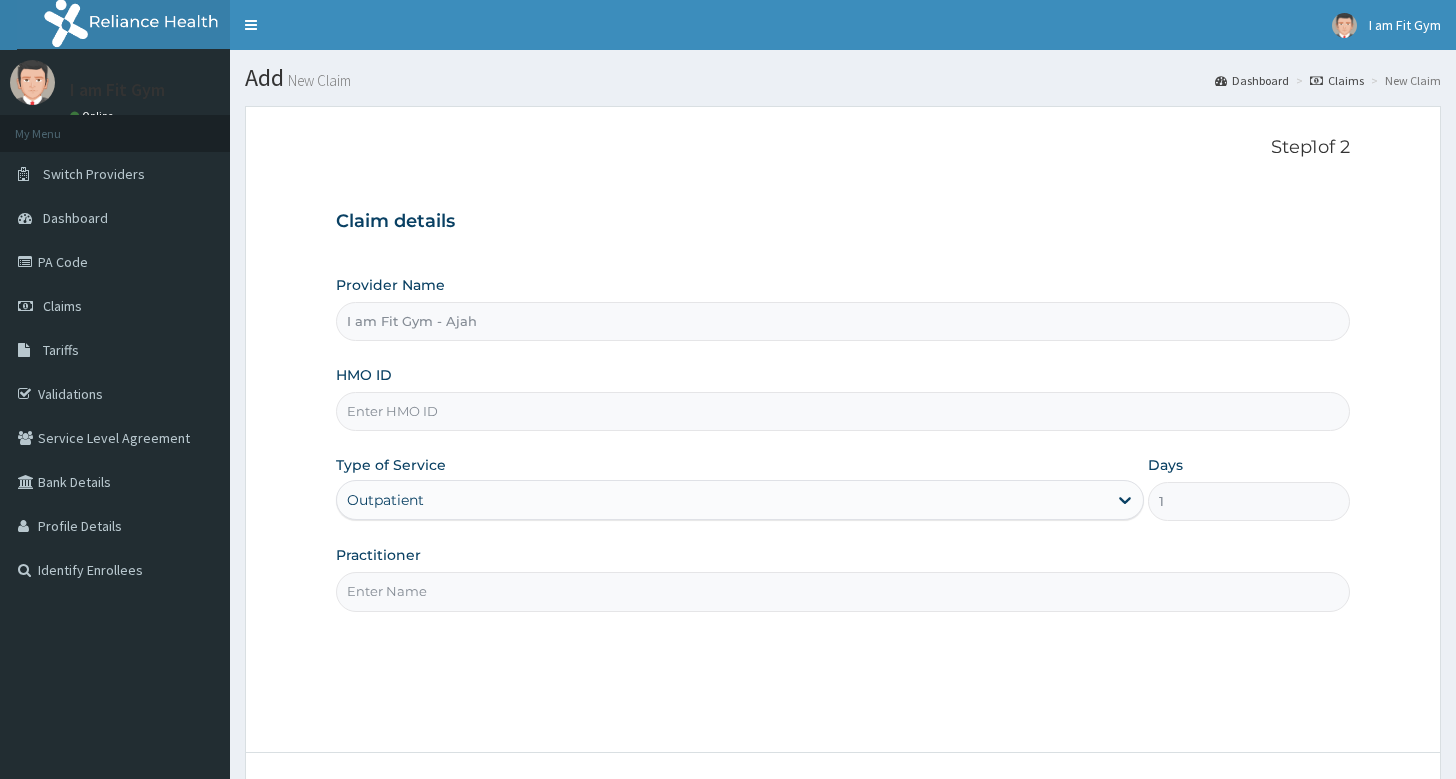 scroll, scrollTop: 0, scrollLeft: 0, axis: both 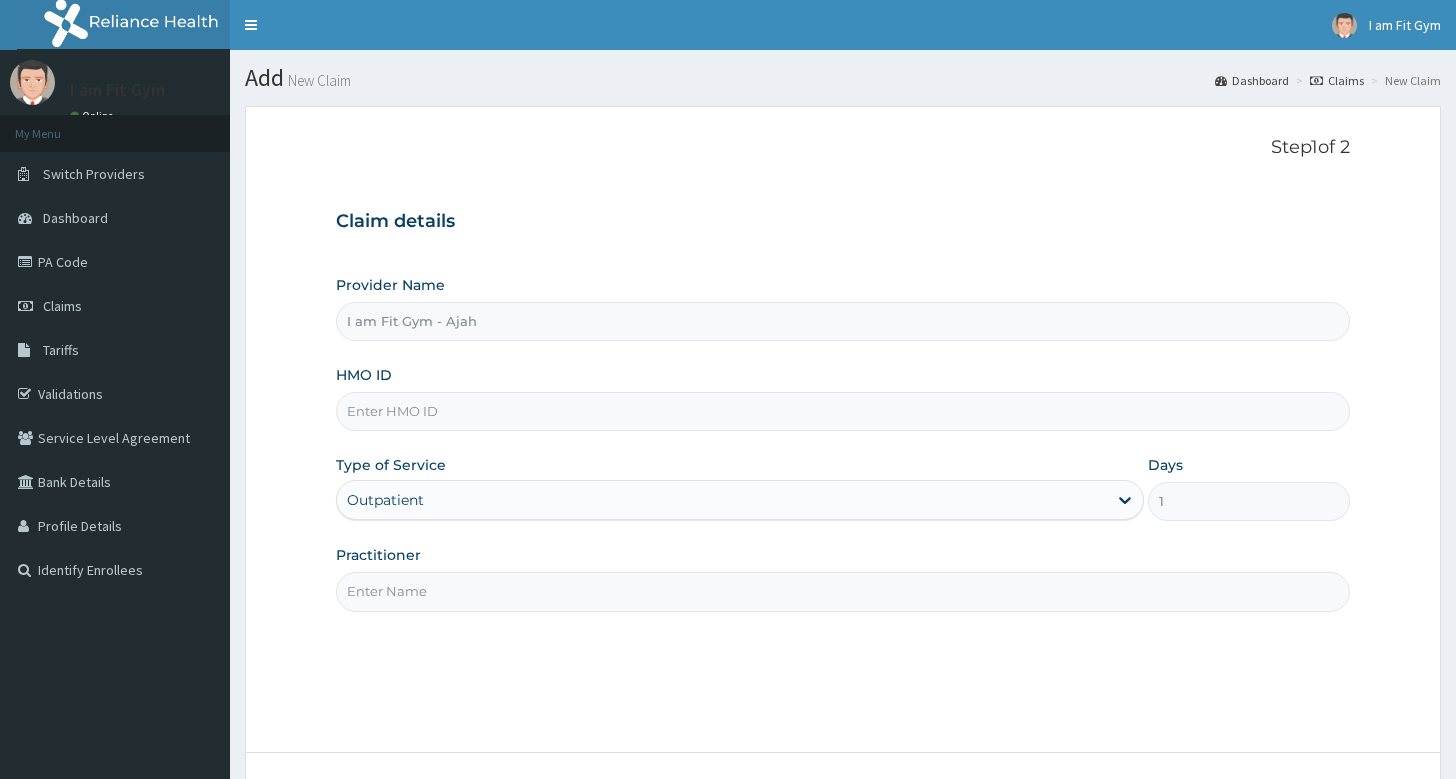click on "Practitioner" at bounding box center [843, 591] 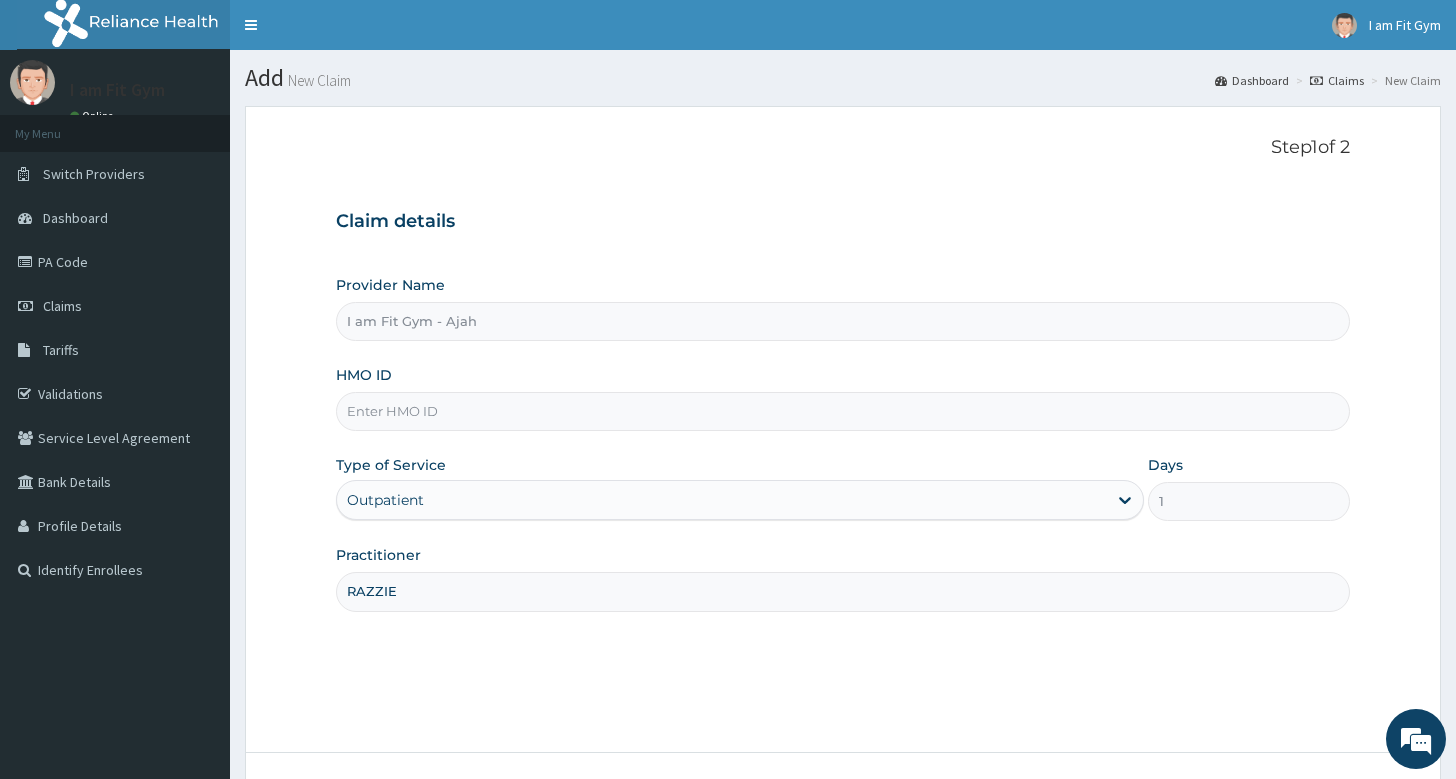 scroll, scrollTop: 0, scrollLeft: 0, axis: both 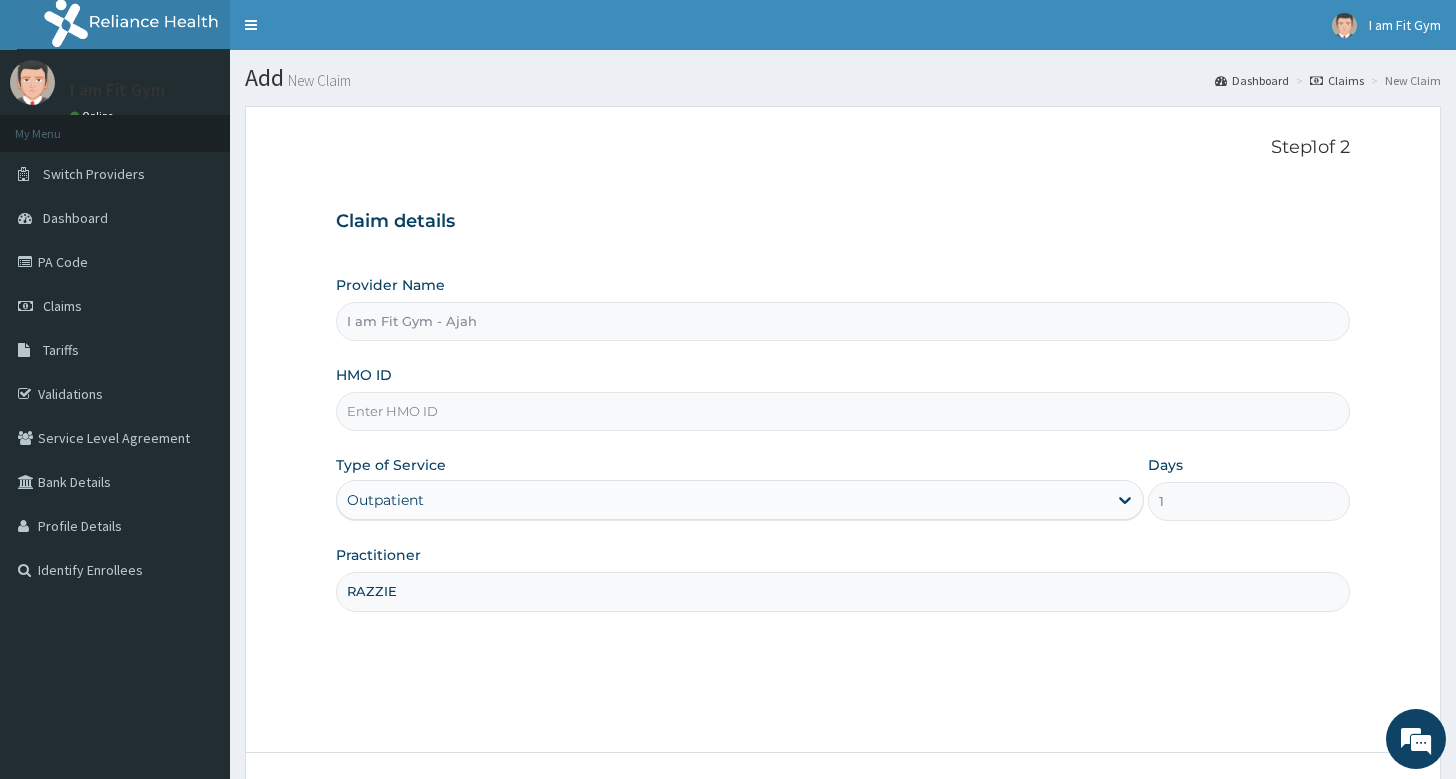 type on "RAZZIE" 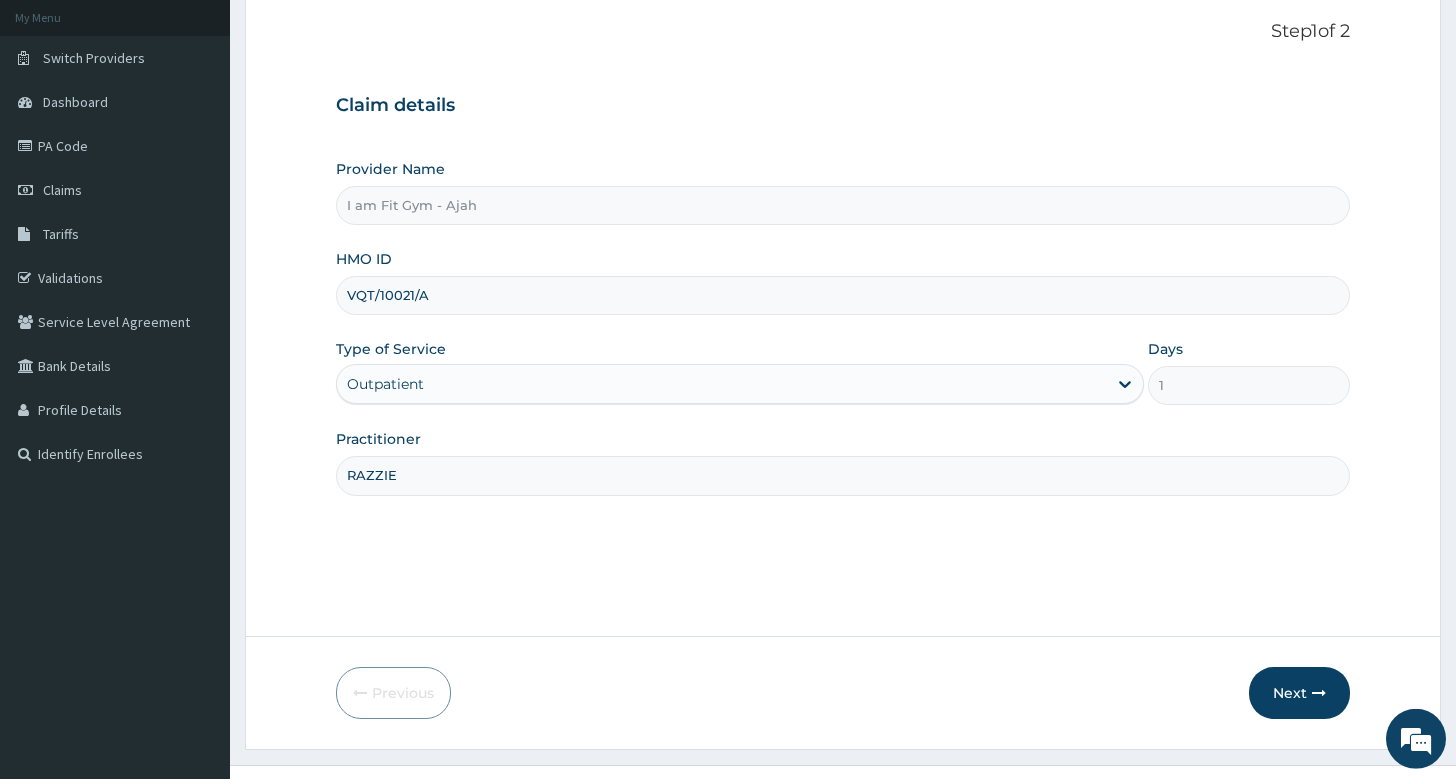 scroll, scrollTop: 152, scrollLeft: 0, axis: vertical 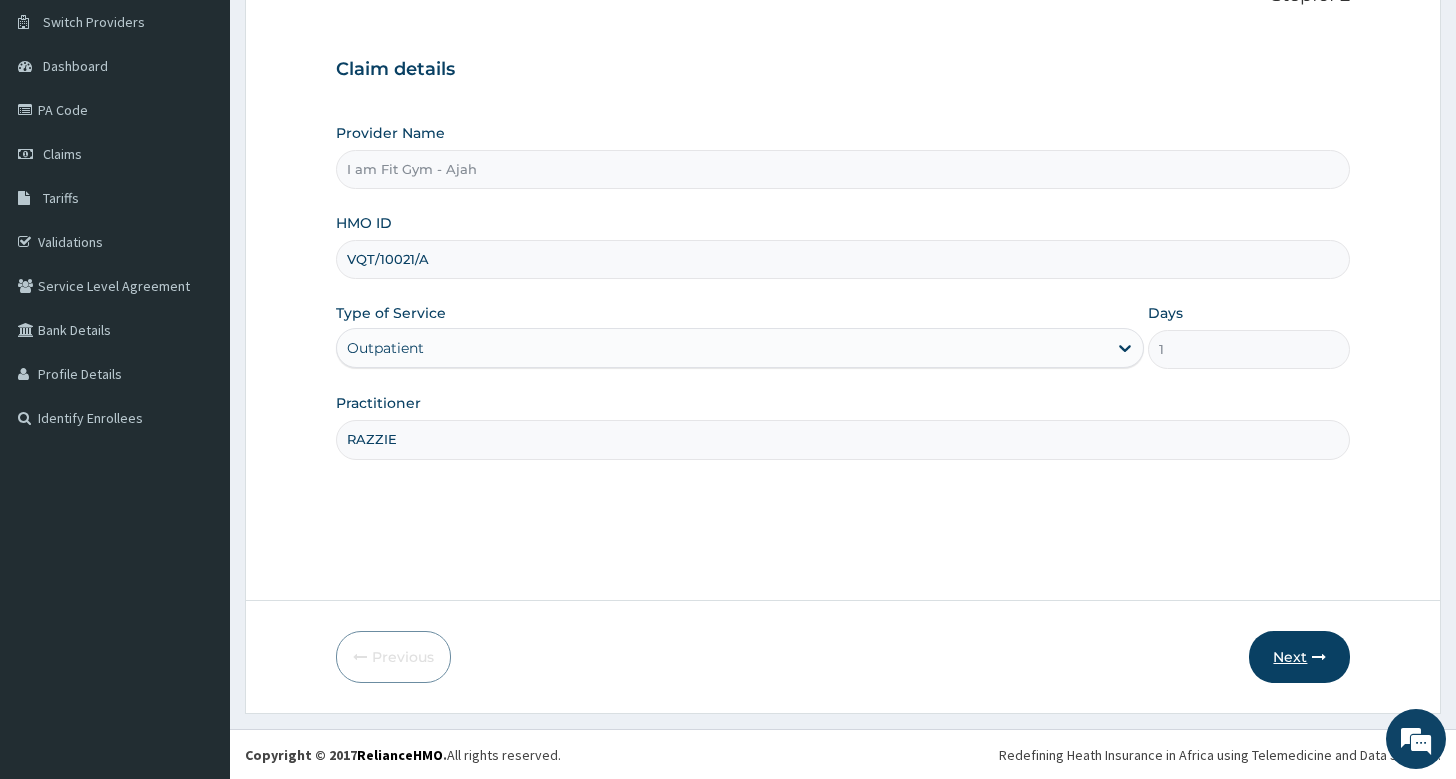 type on "VQT/10021/A" 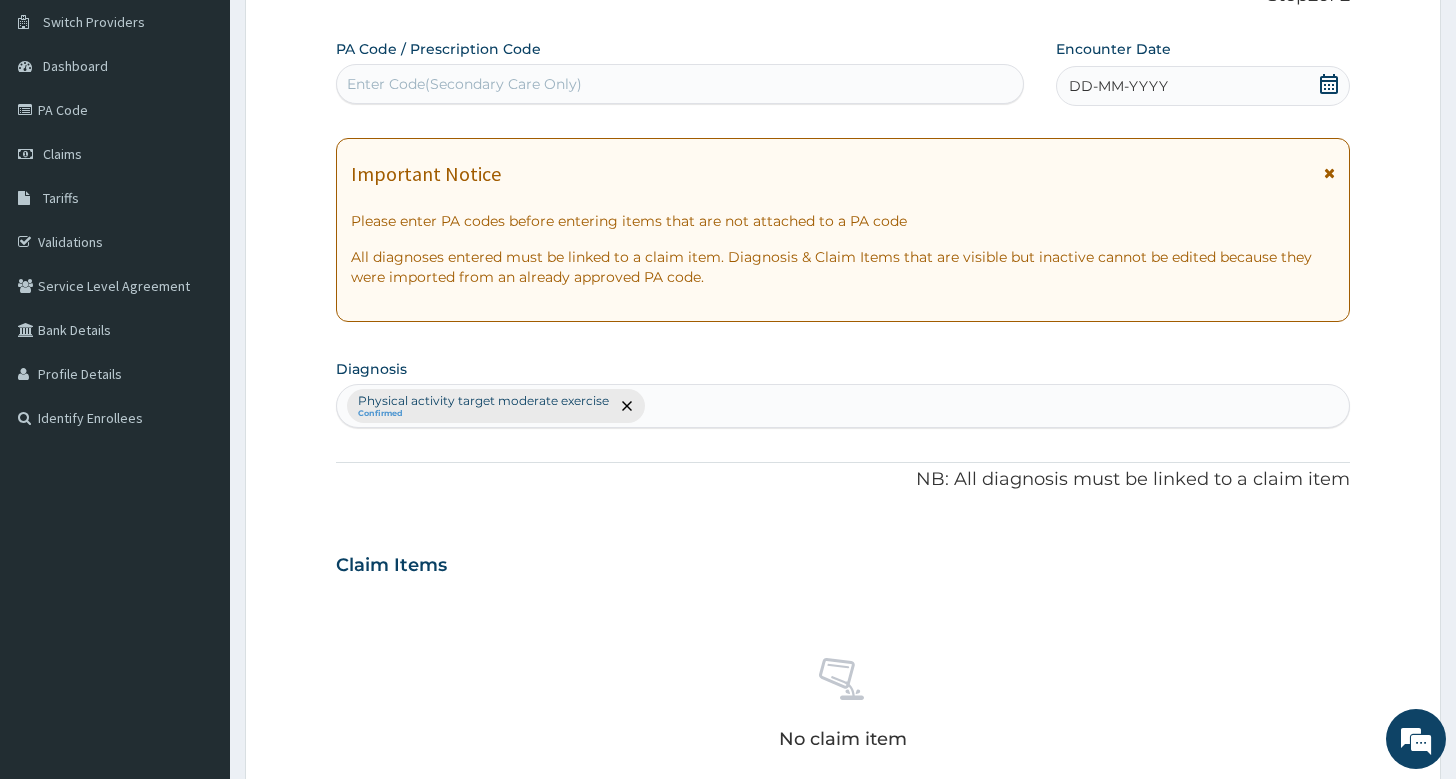 click 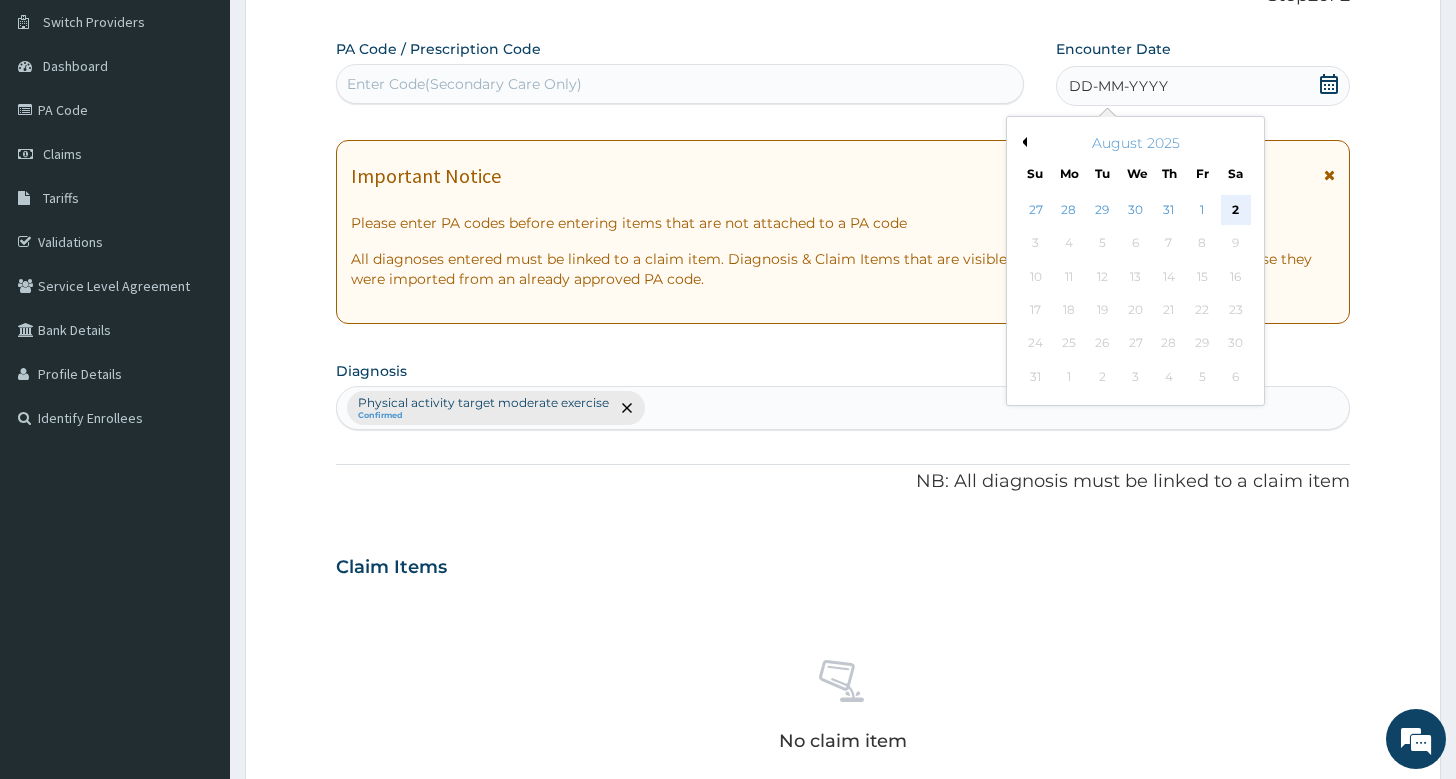 click on "2" at bounding box center (1235, 210) 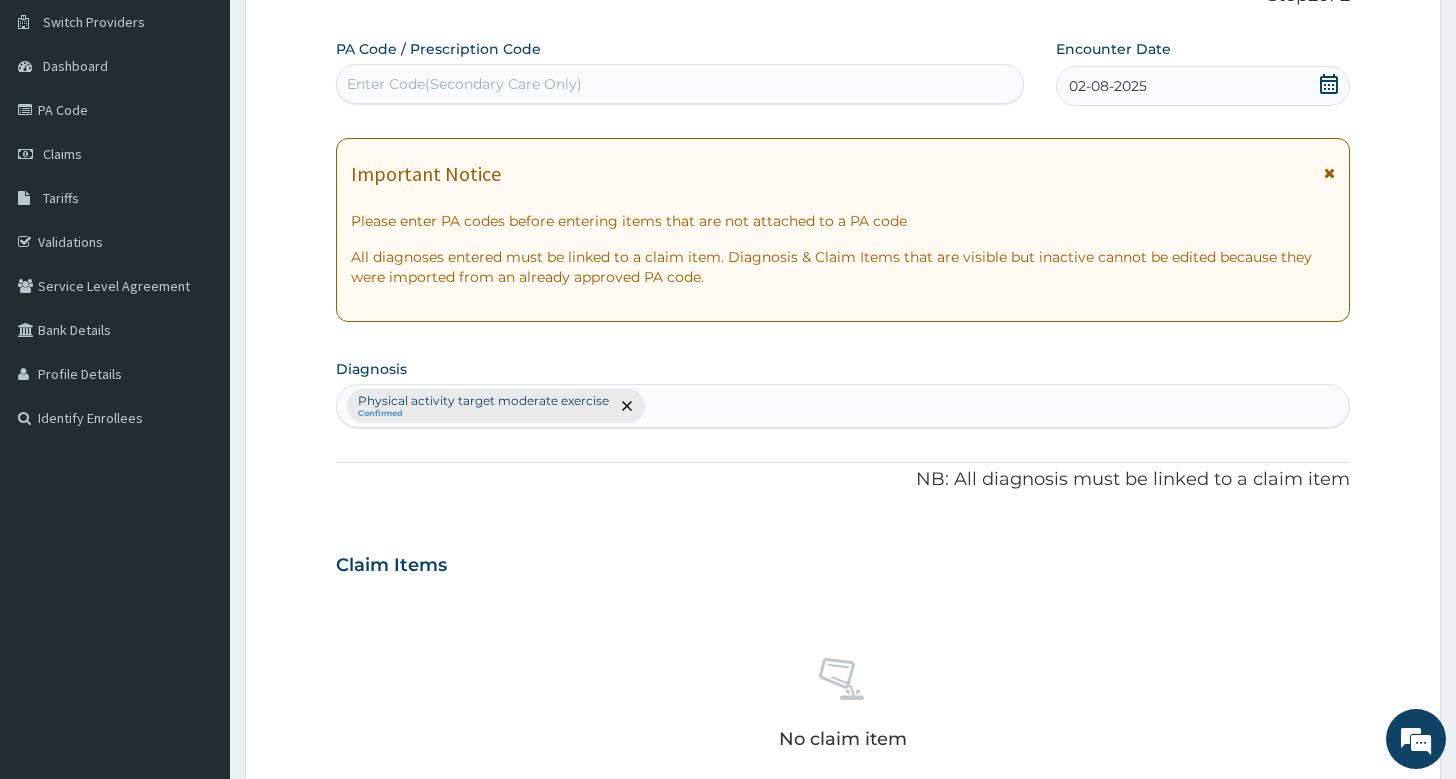 click on "Enter Code(Secondary Care Only)" at bounding box center [680, 84] 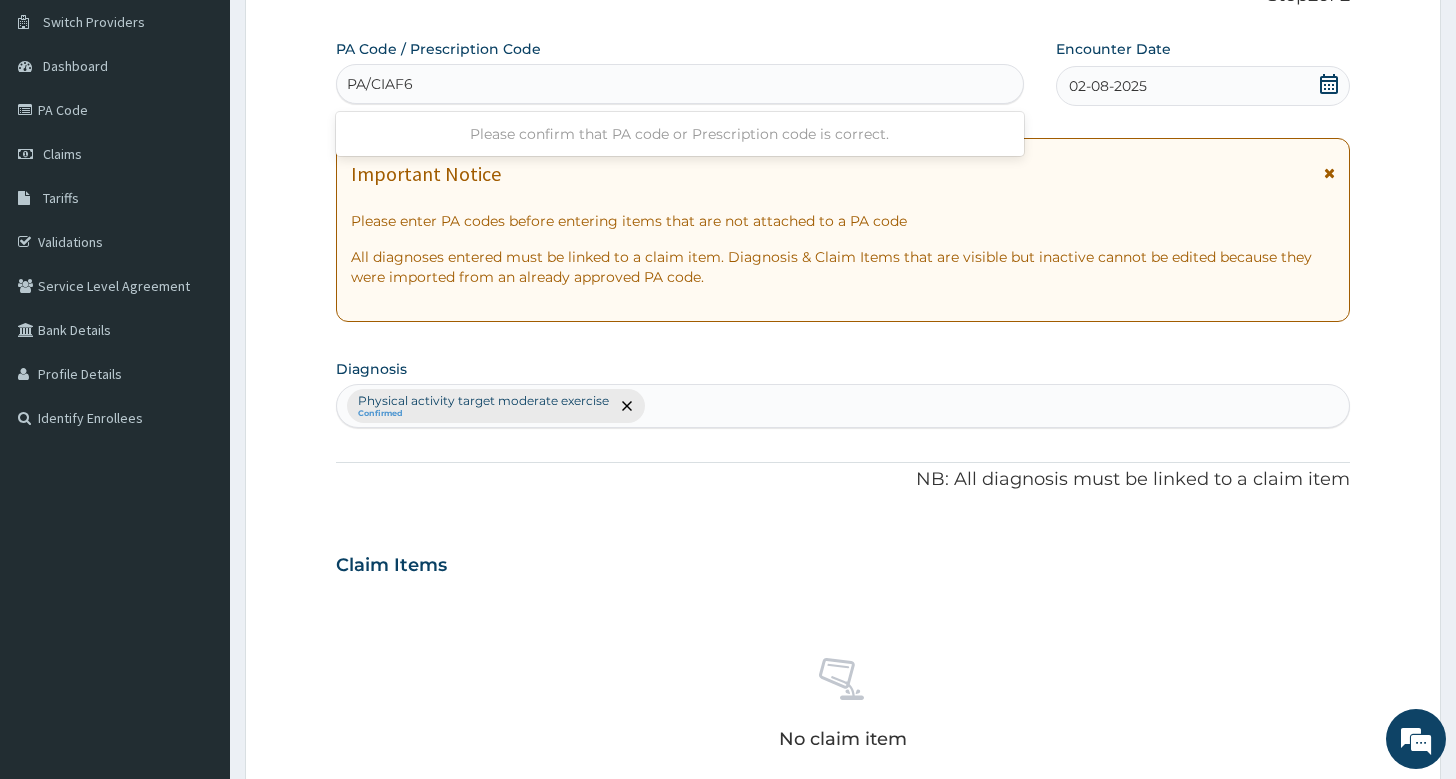type on "PA/CIAF6F" 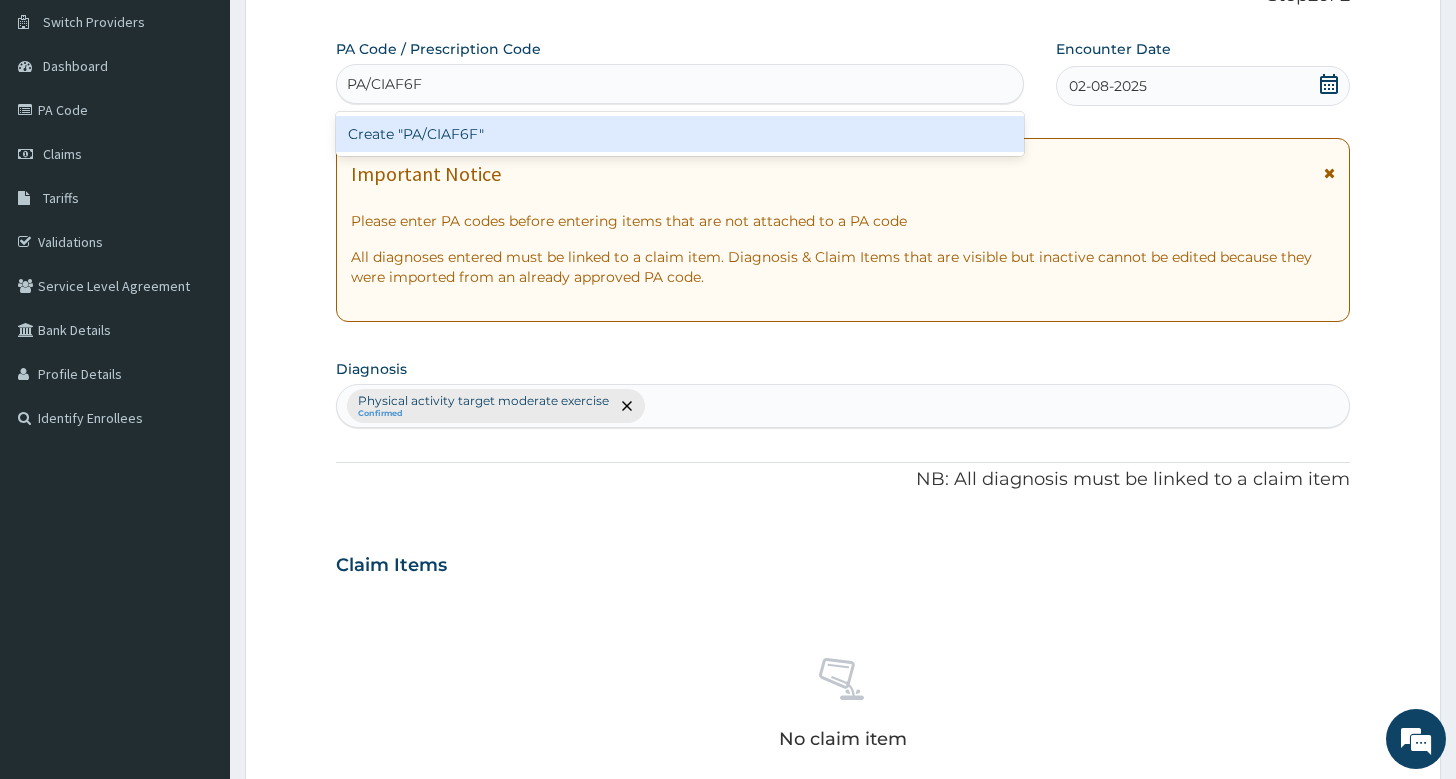 click on "Create "PA/CIAF6F"" at bounding box center (680, 134) 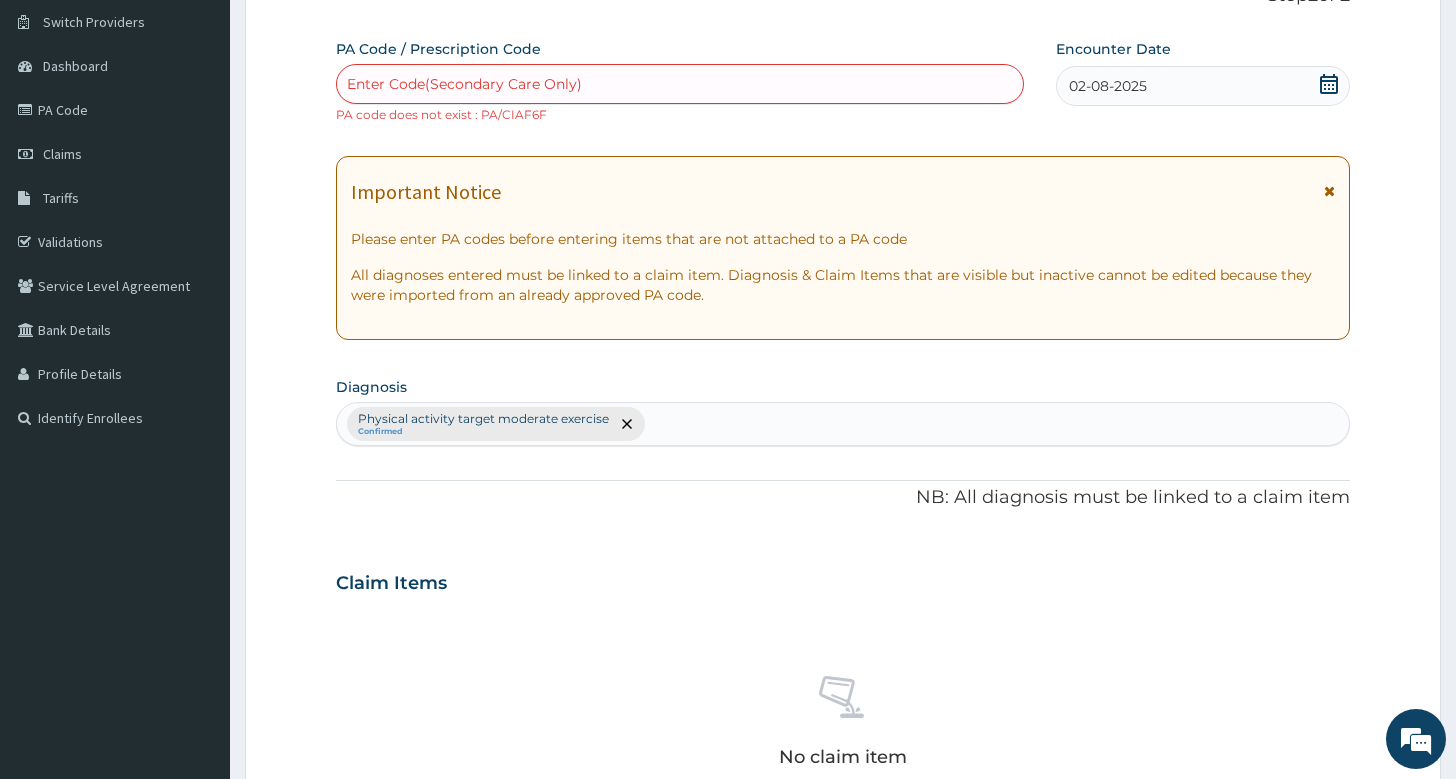 click on "Enter Code(Secondary Care Only)" at bounding box center [464, 84] 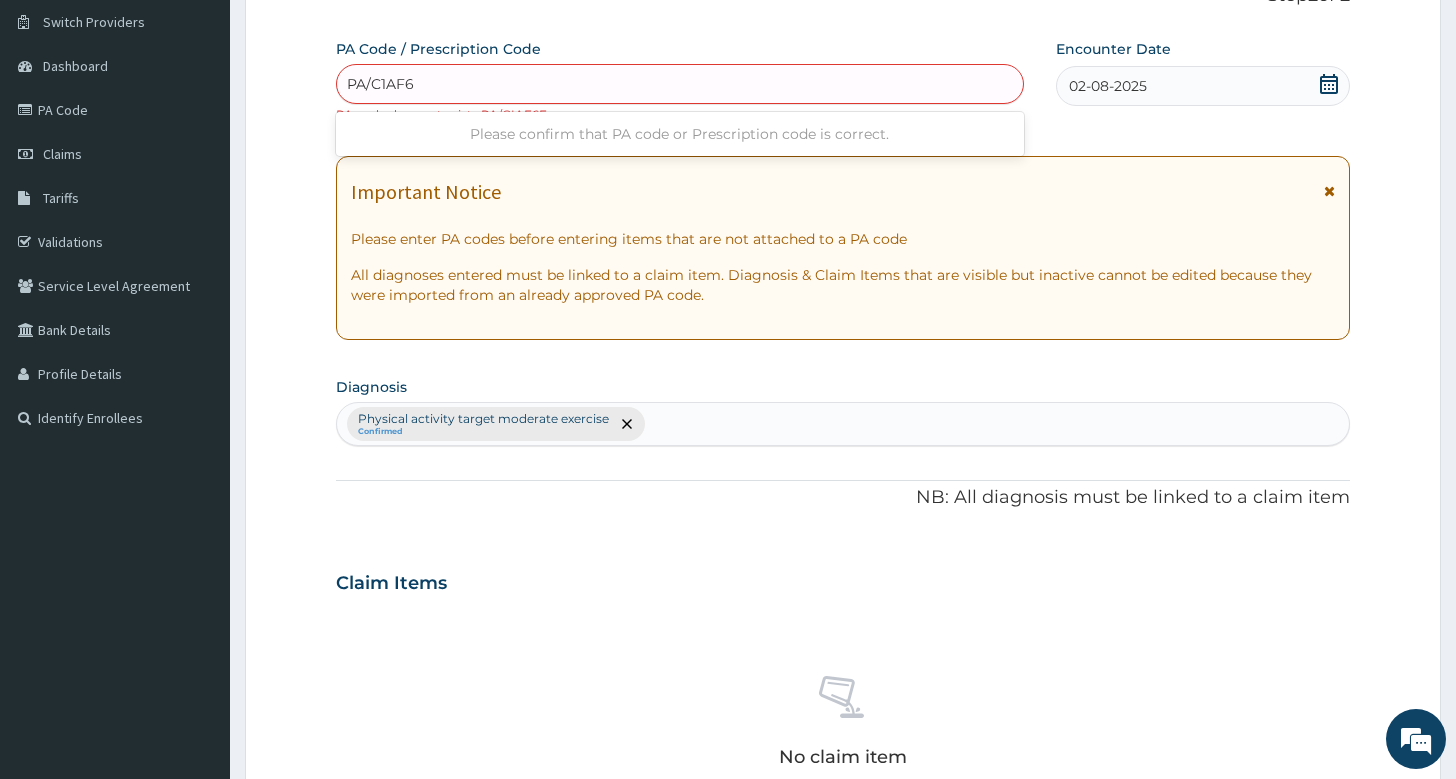 type on "PA/C1AF6F" 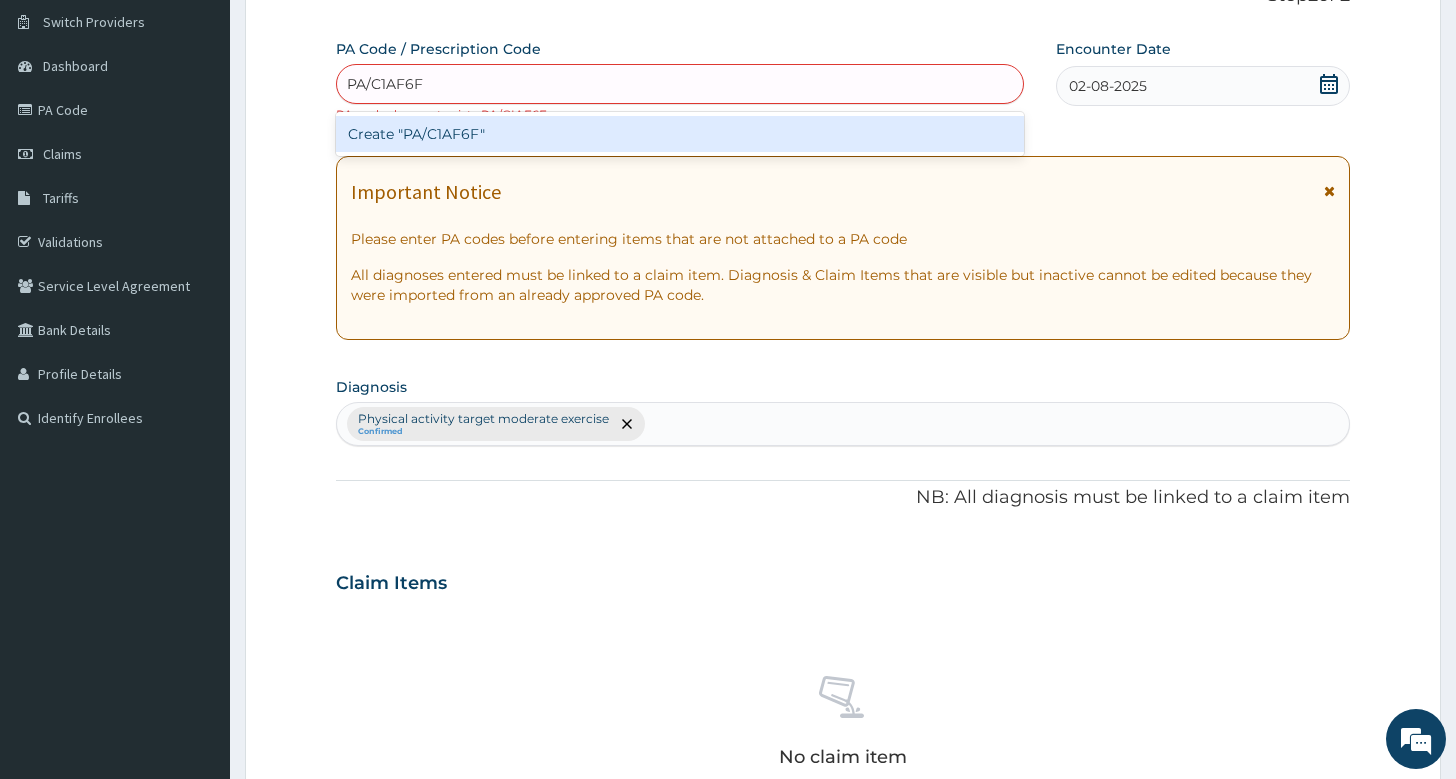 click on "Create "PA/C1AF6F"" at bounding box center [680, 134] 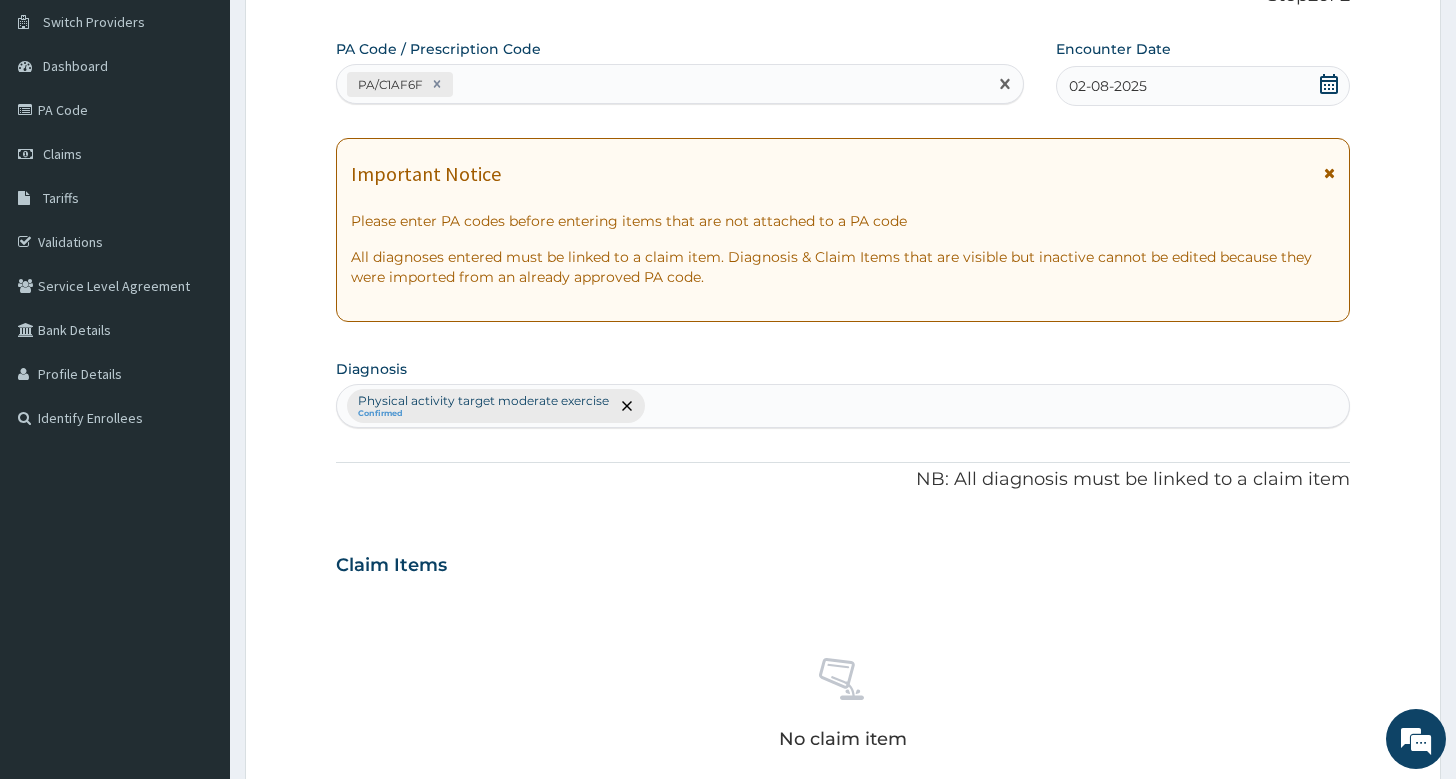 scroll, scrollTop: 660, scrollLeft: 0, axis: vertical 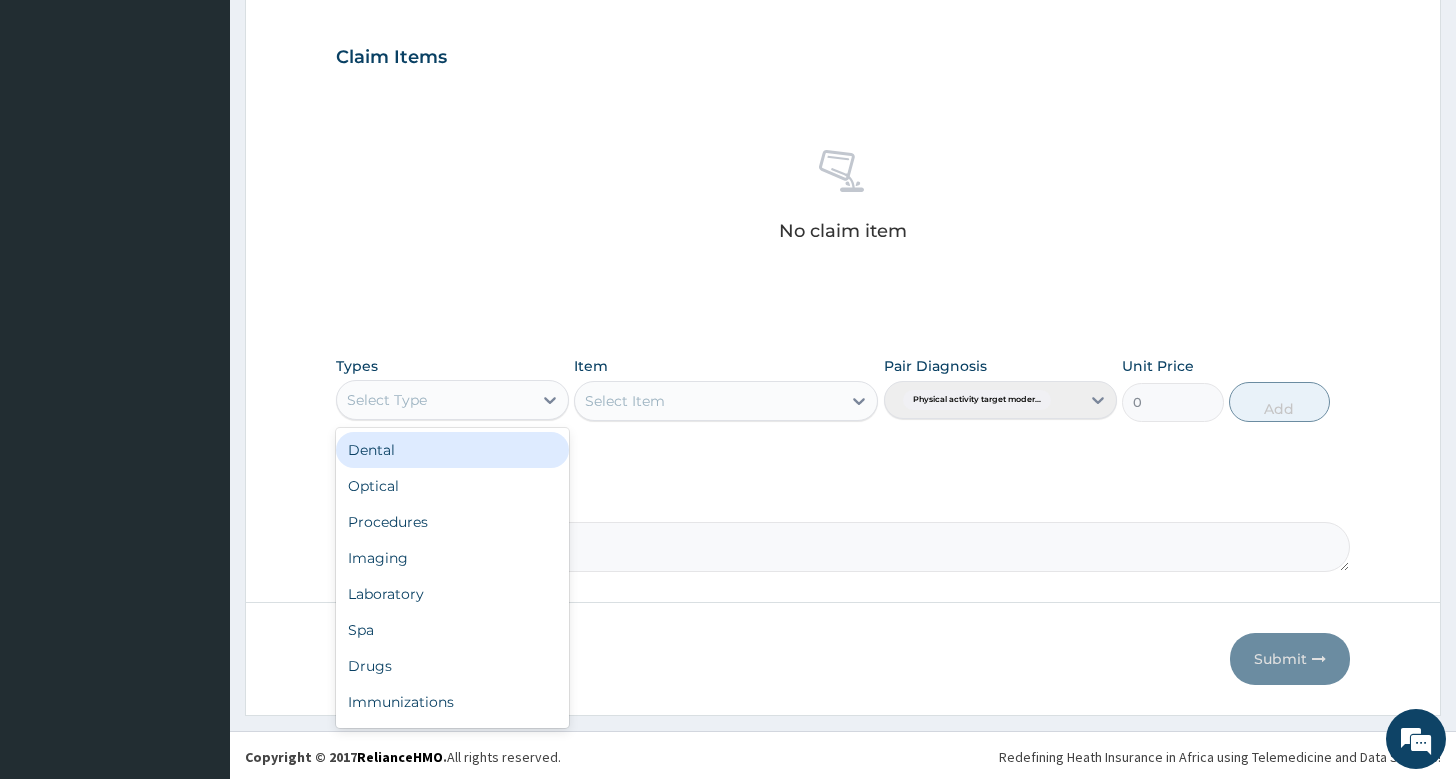 click on "Select Type" at bounding box center (387, 400) 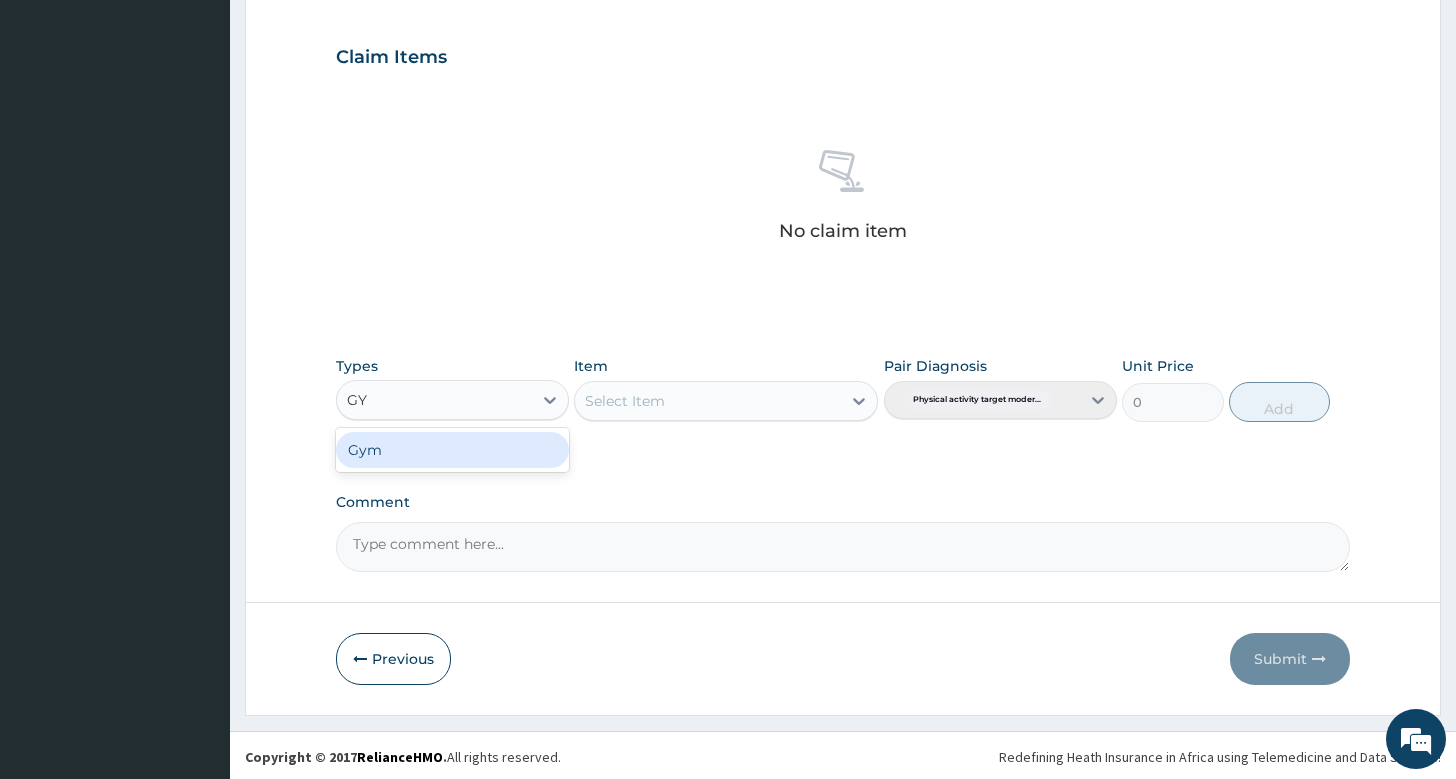 type on "GYM" 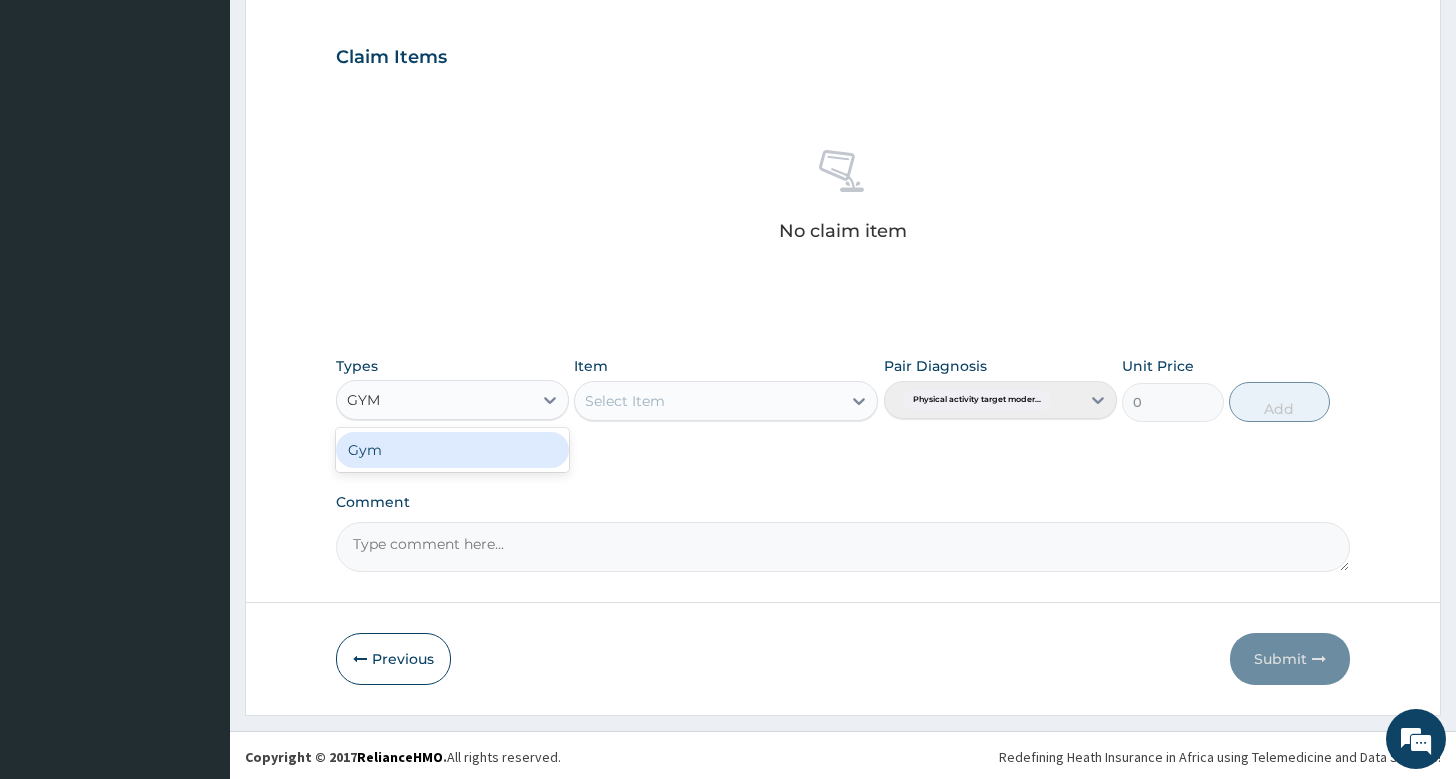 click on "Gym" at bounding box center [452, 450] 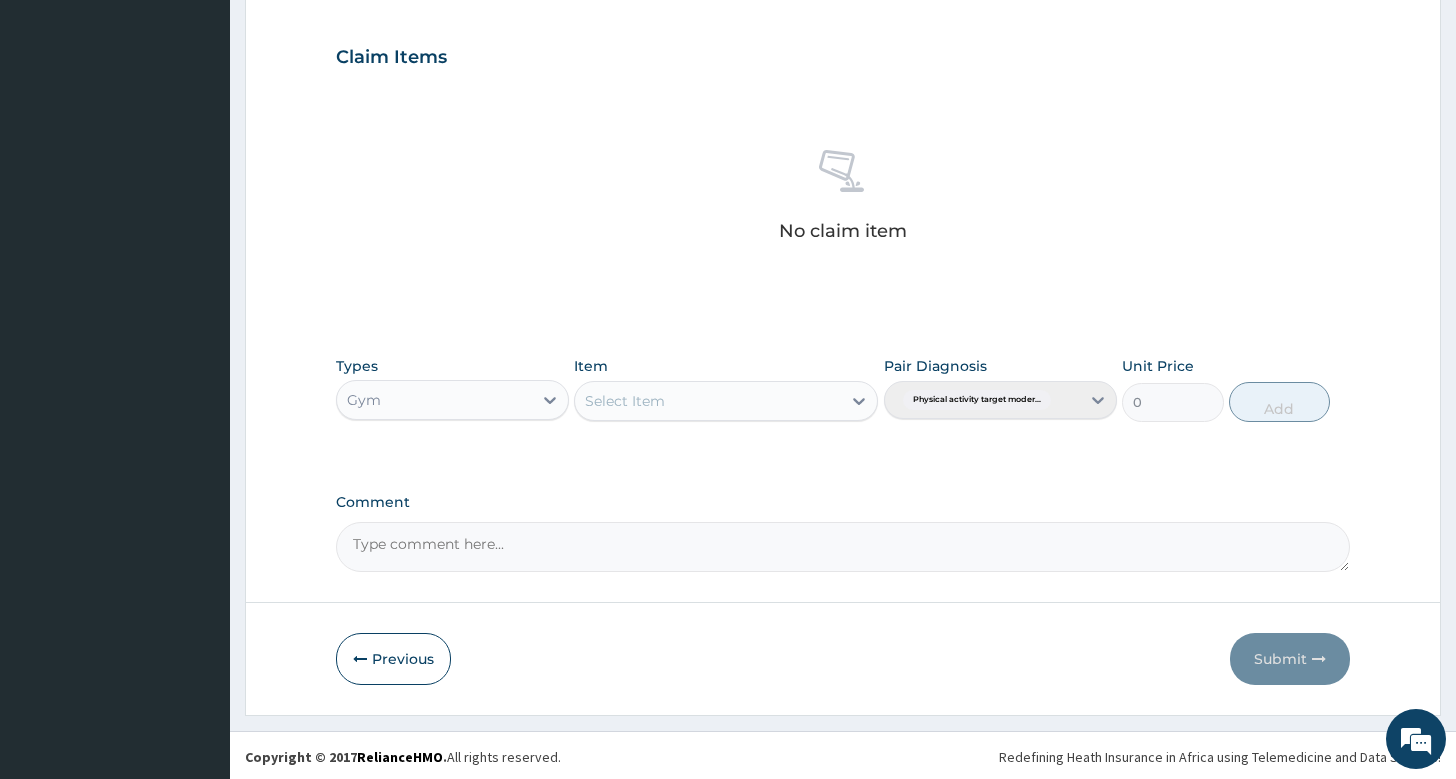 click on "Select Item" at bounding box center [708, 401] 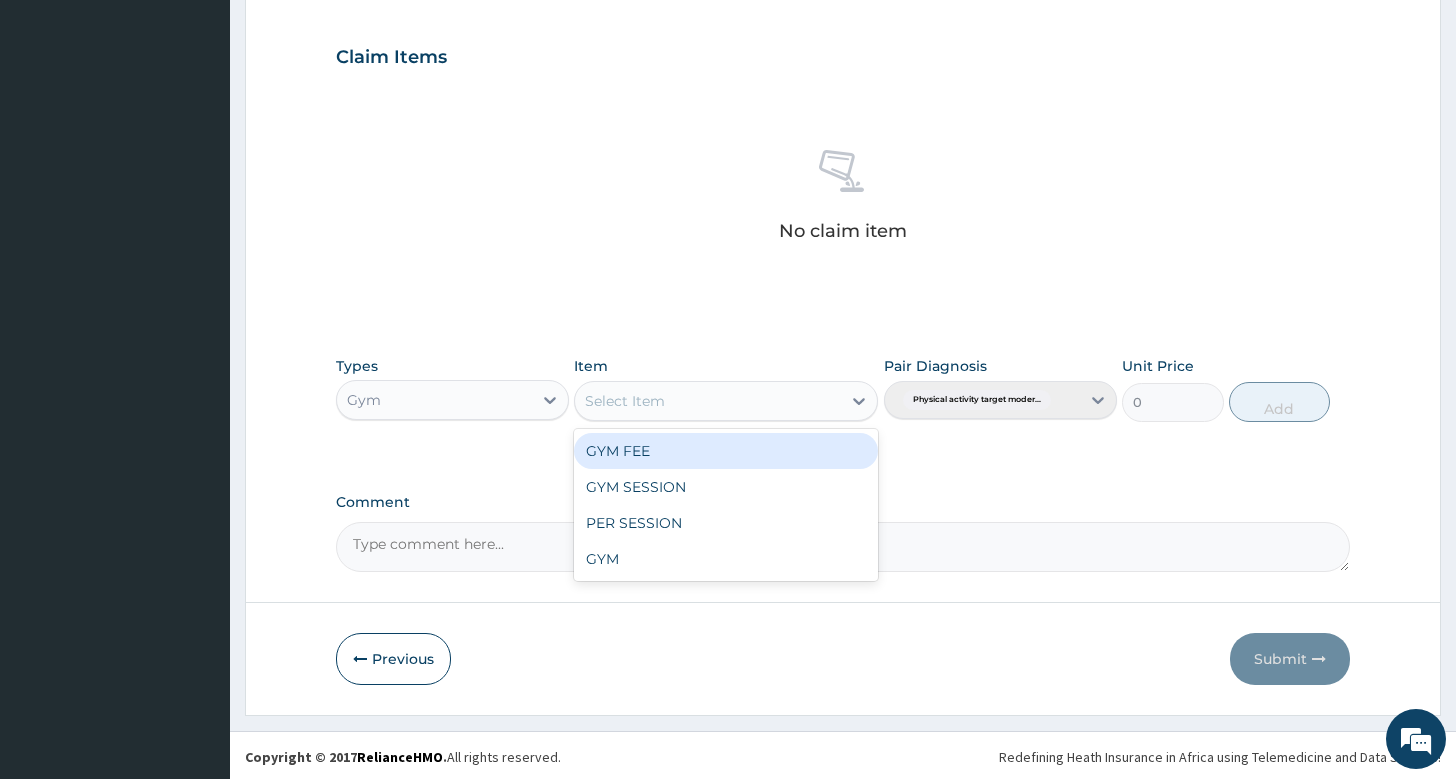 click on "GYM FEE" at bounding box center (726, 451) 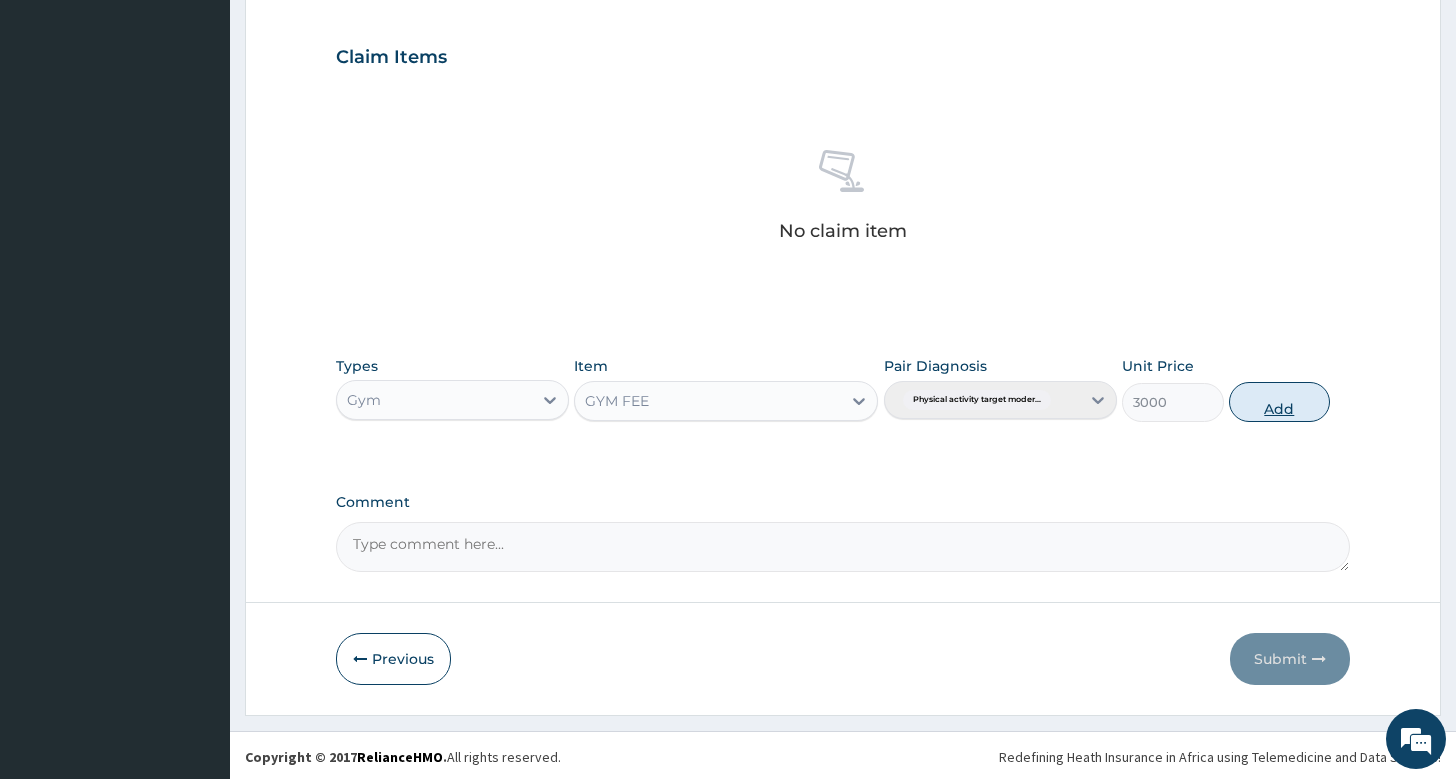 click on "Add" at bounding box center (1279, 402) 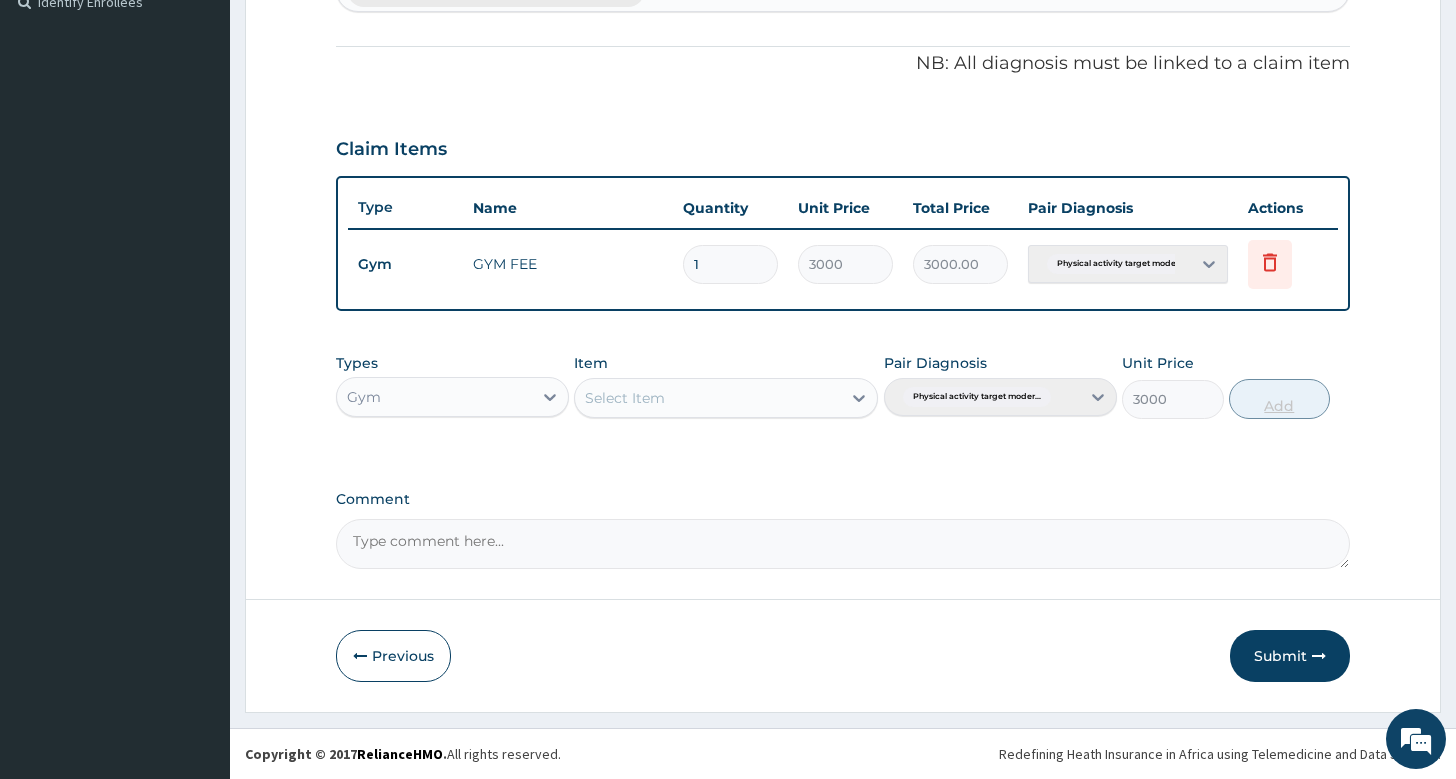 type on "0" 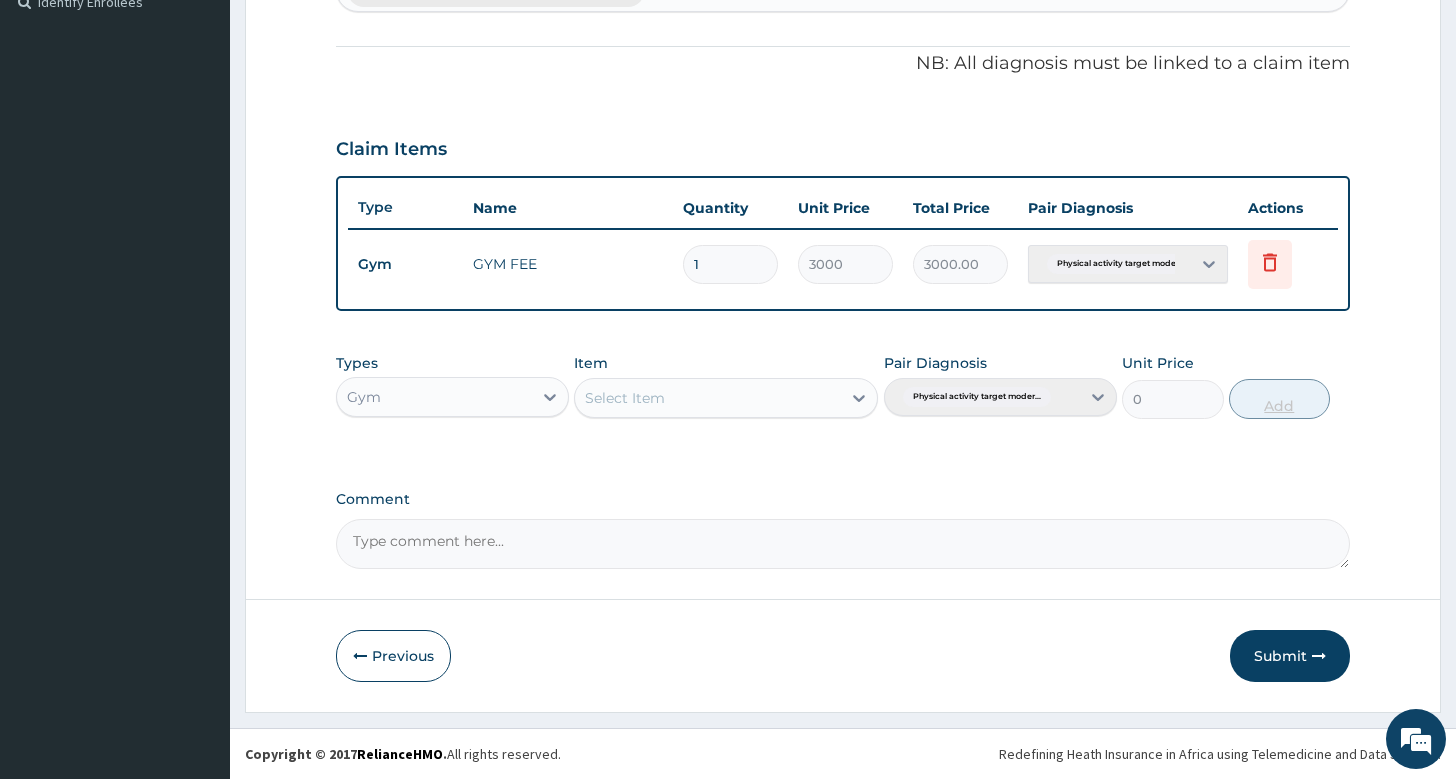 scroll, scrollTop: 564, scrollLeft: 0, axis: vertical 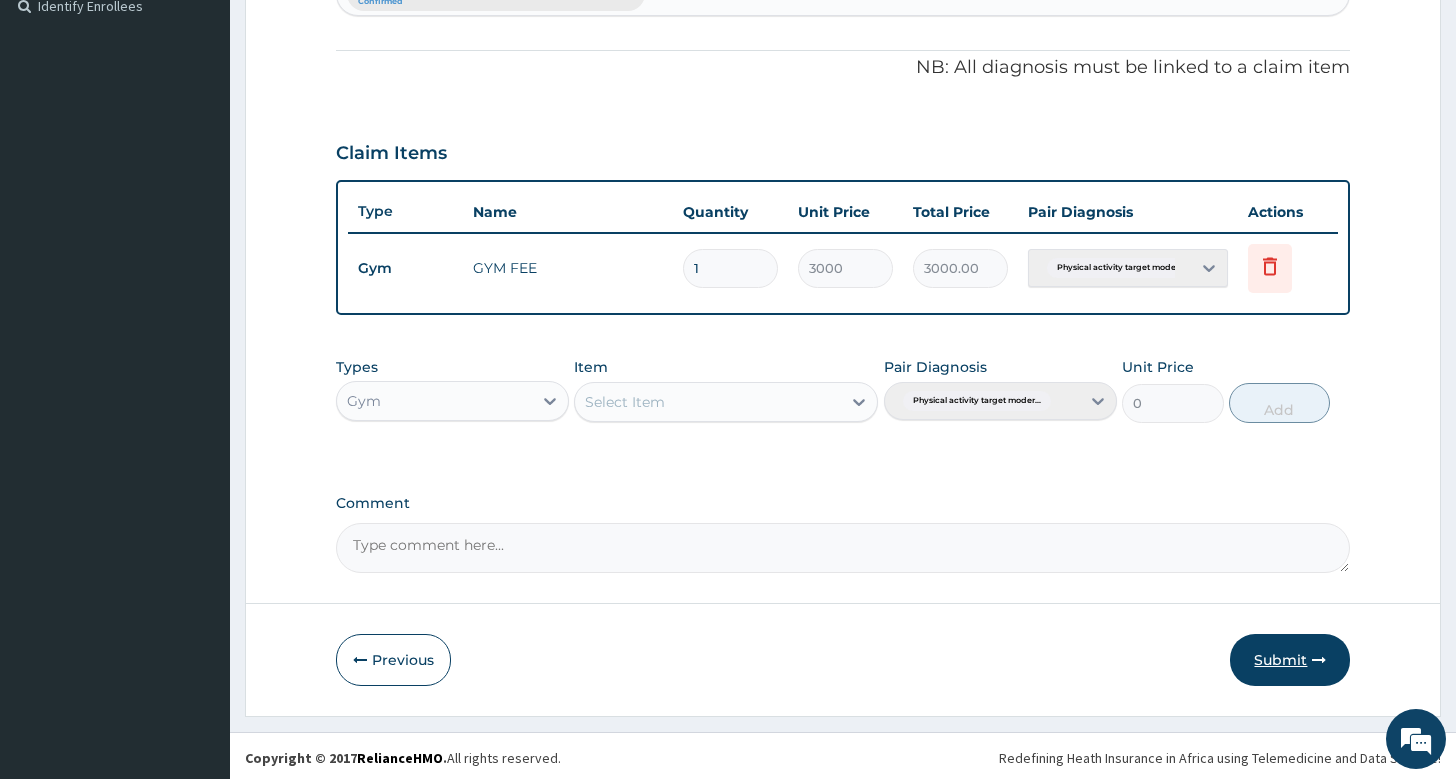 click on "Submit" at bounding box center (1290, 660) 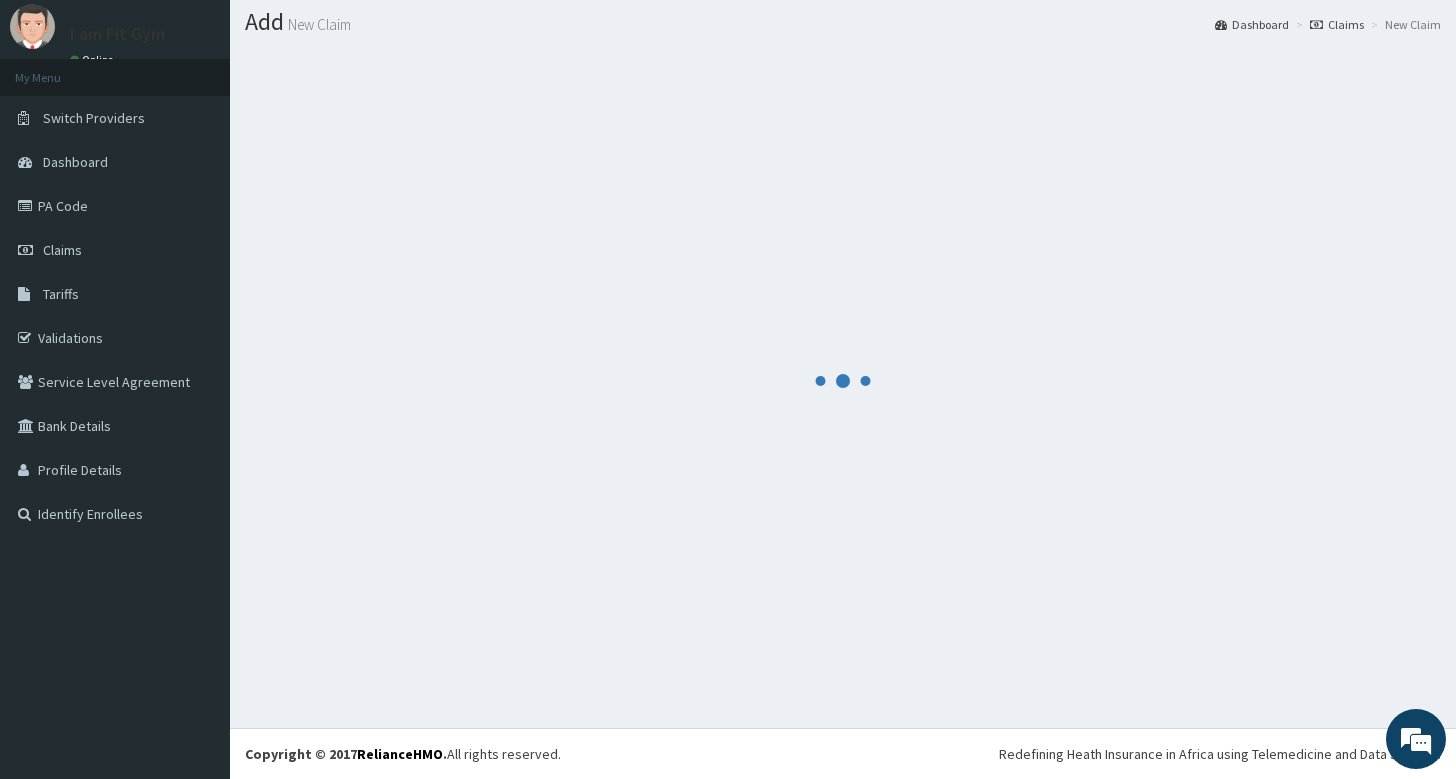 scroll, scrollTop: 55, scrollLeft: 0, axis: vertical 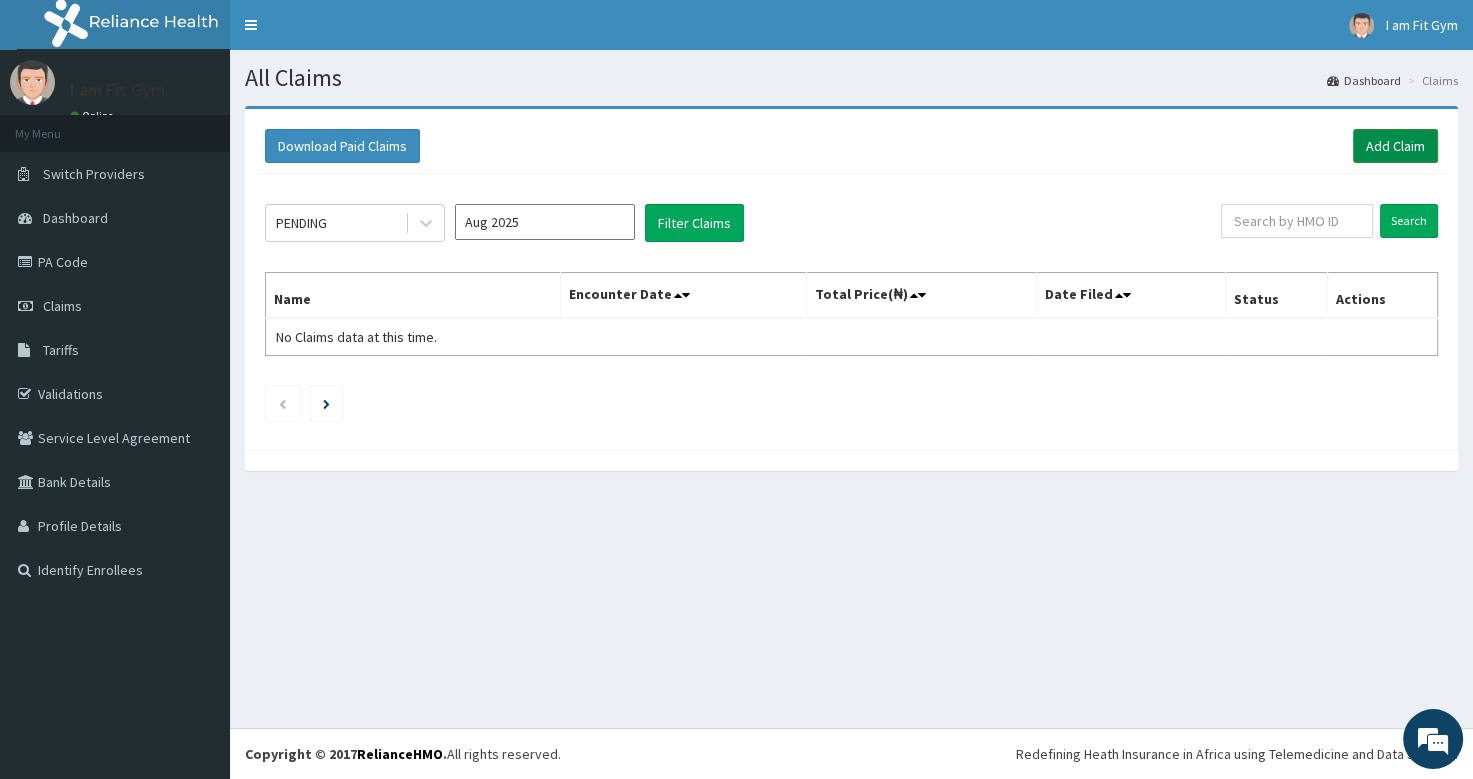 click on "Add Claim" at bounding box center [1395, 146] 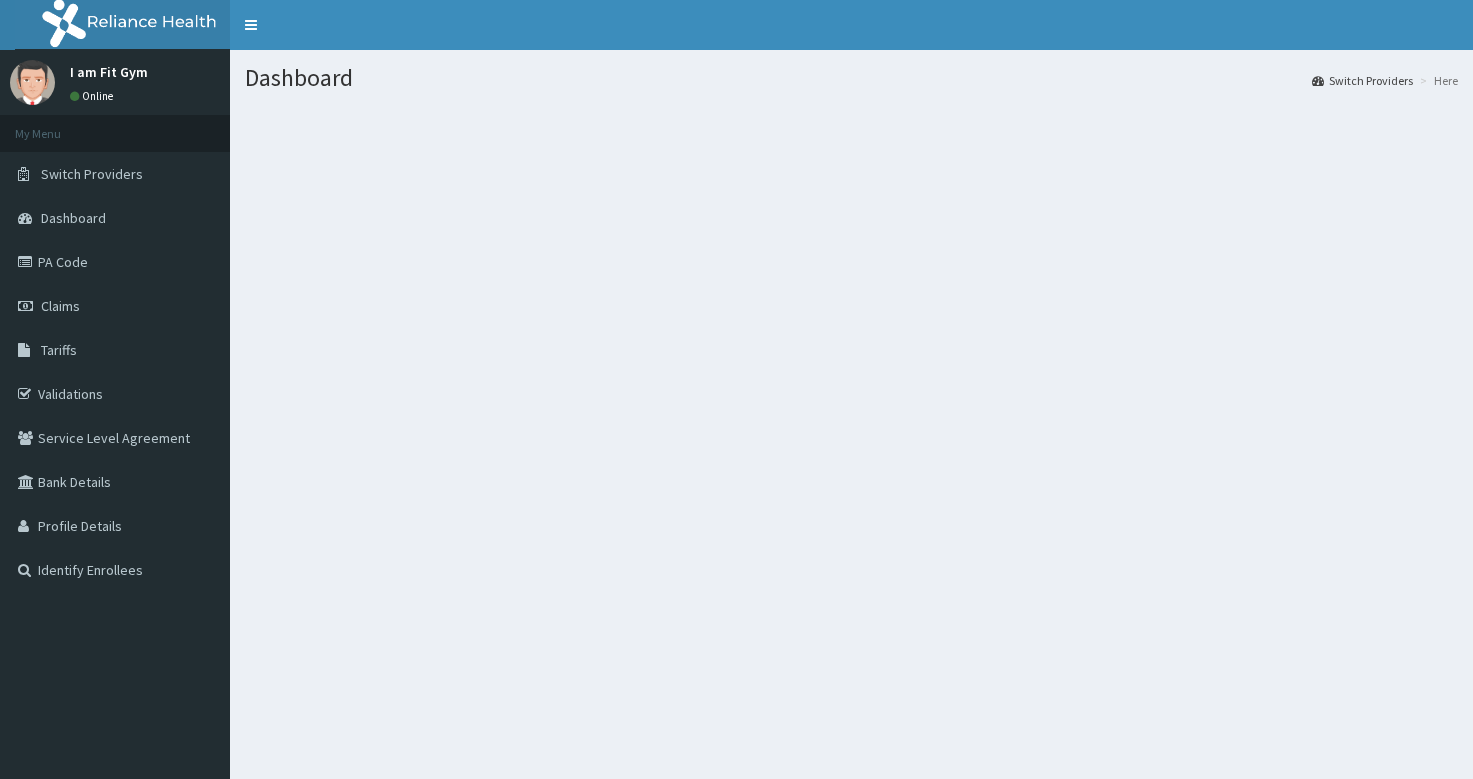 scroll, scrollTop: 0, scrollLeft: 0, axis: both 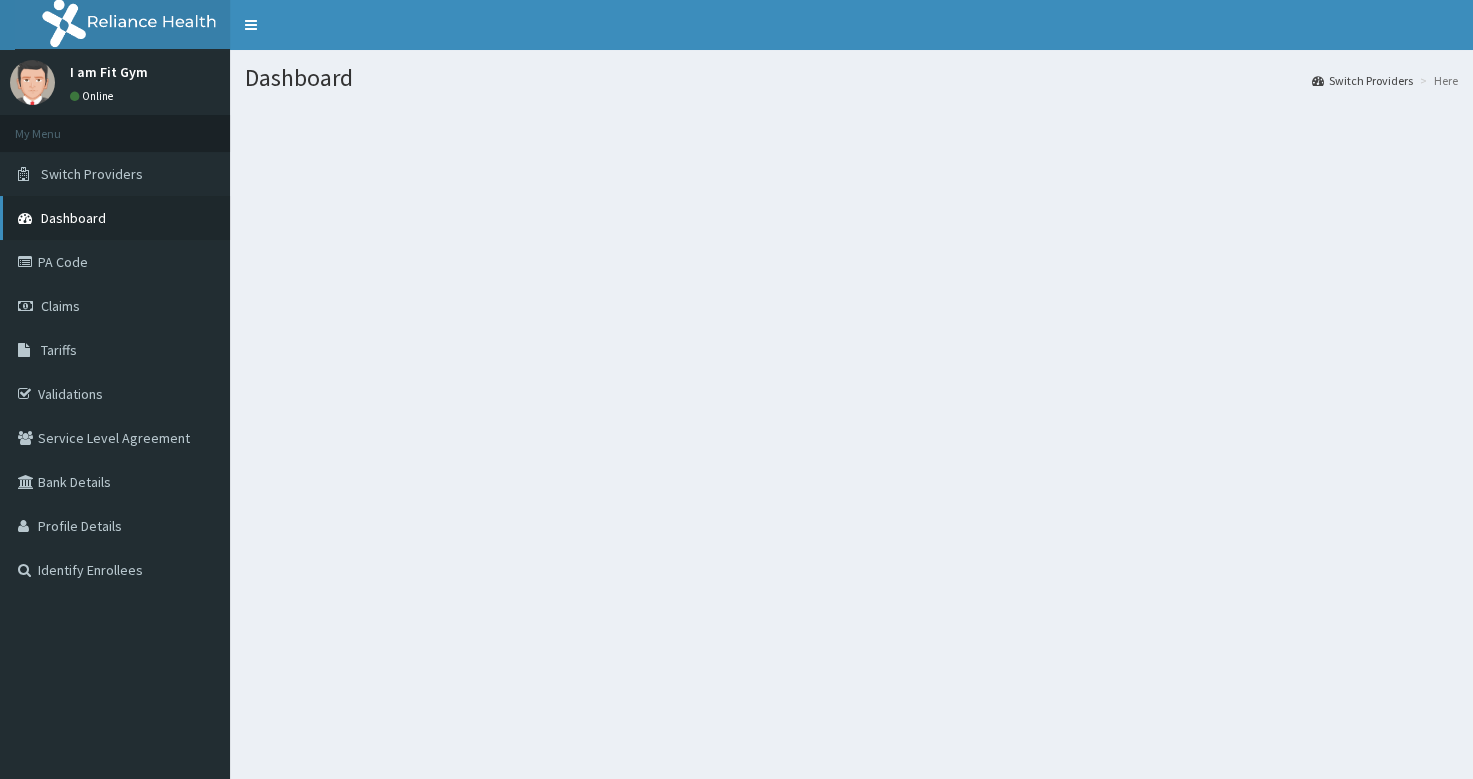 click on "Dashboard" at bounding box center (73, 218) 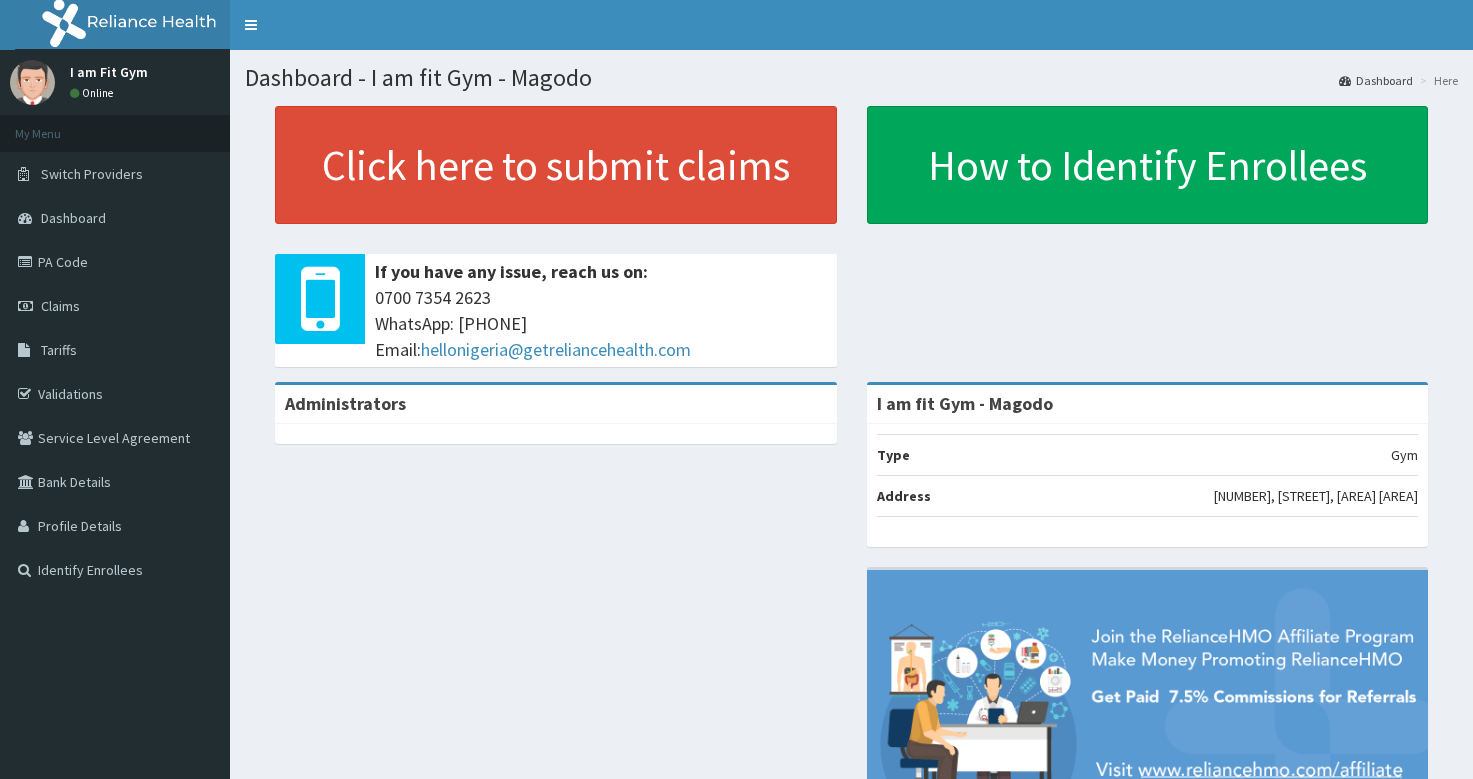 scroll, scrollTop: 0, scrollLeft: 0, axis: both 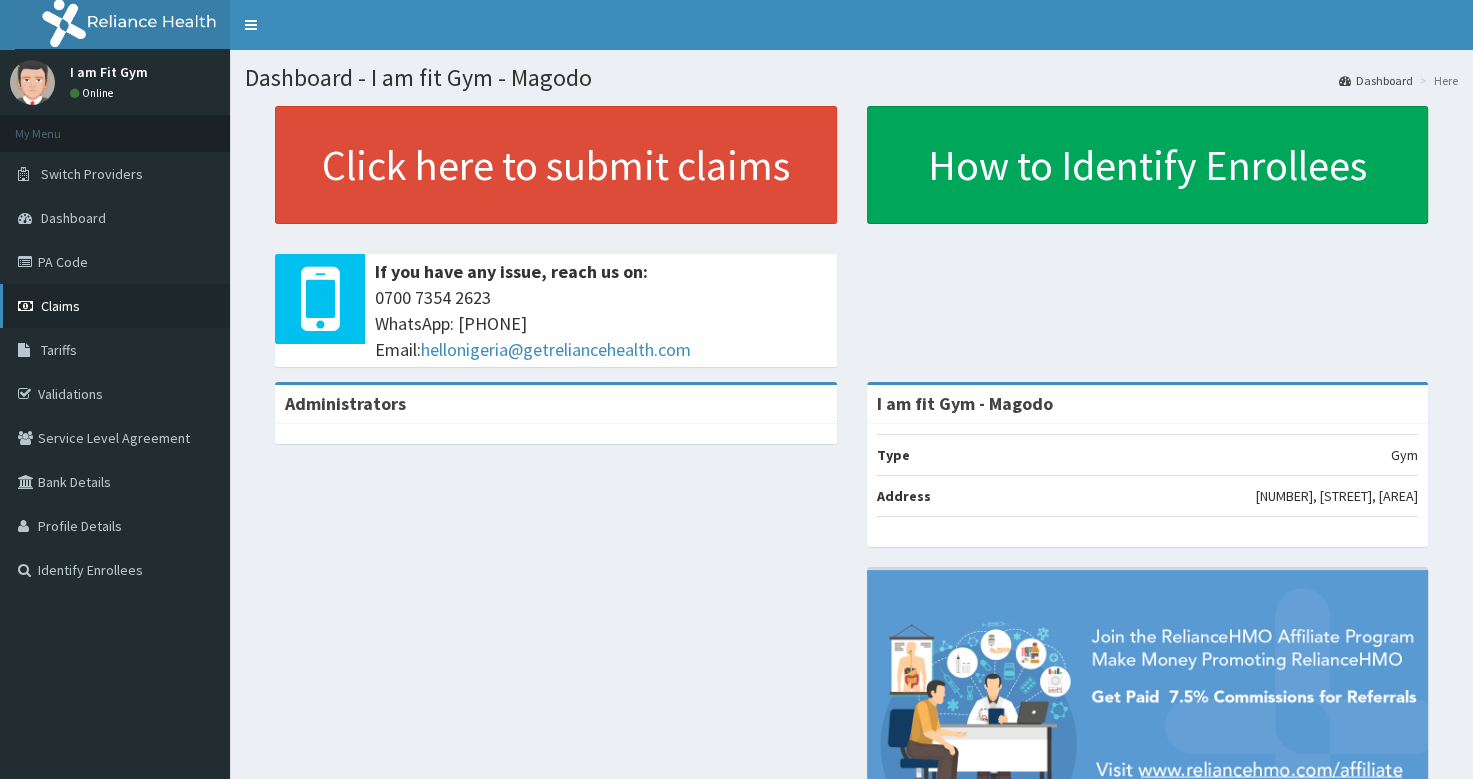 click on "Claims" at bounding box center (60, 306) 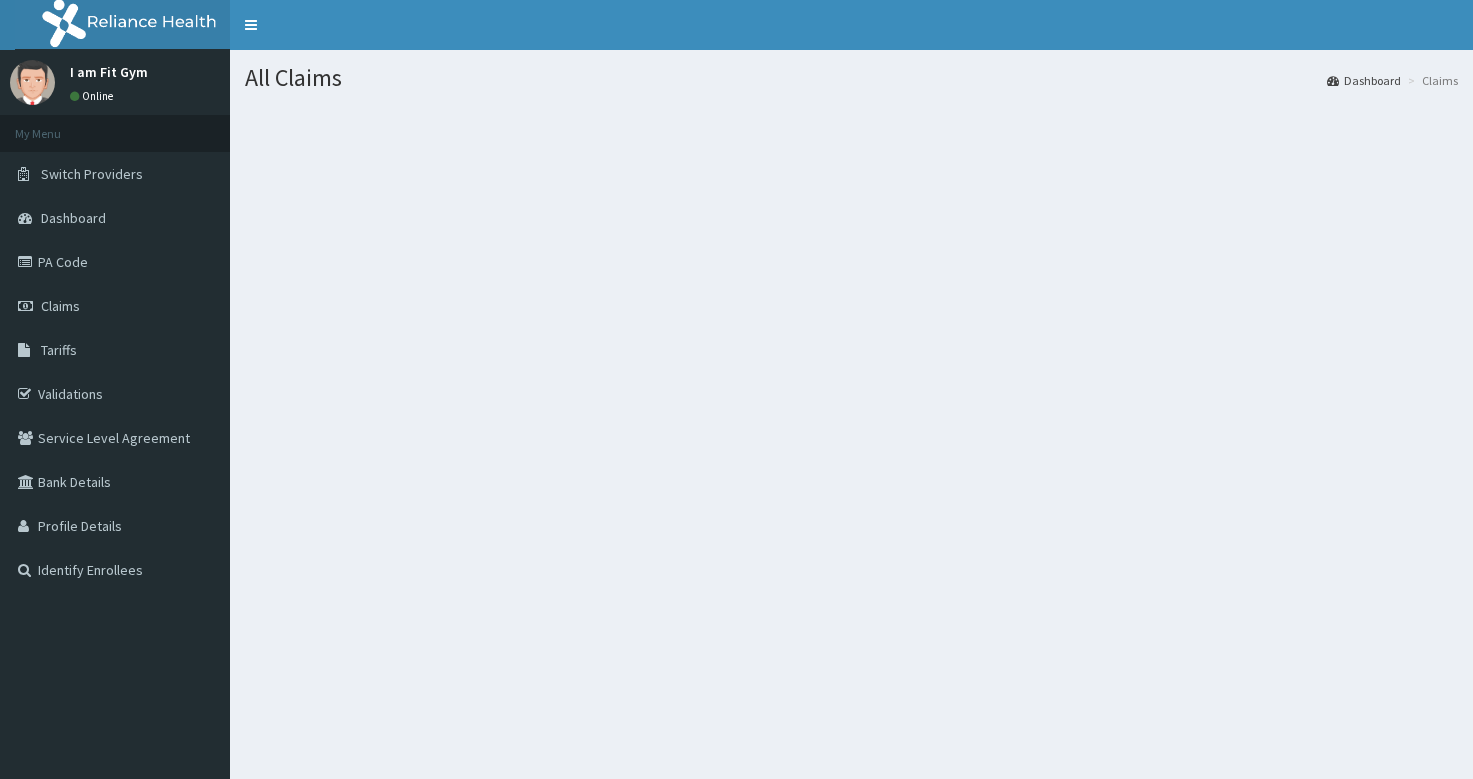 scroll, scrollTop: 0, scrollLeft: 0, axis: both 